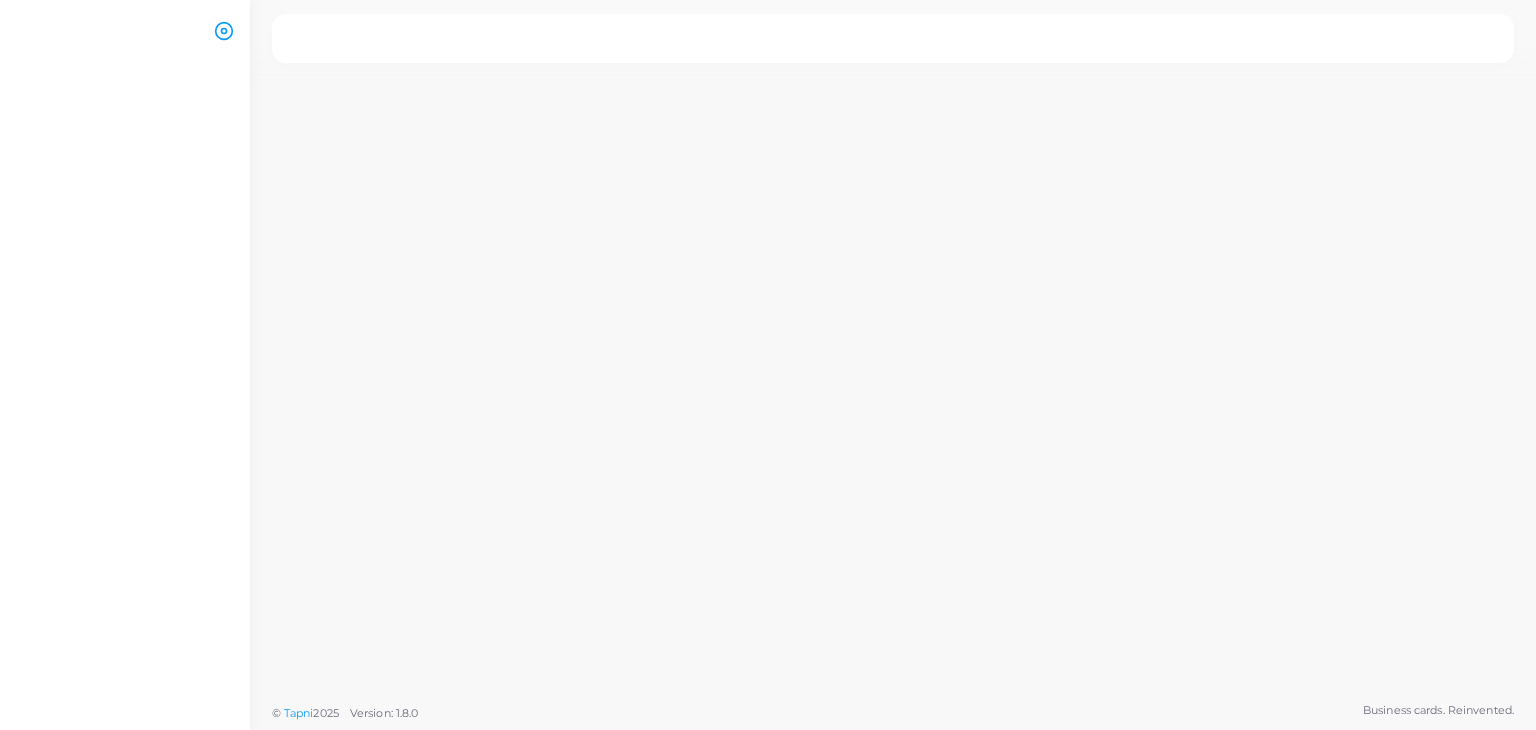 scroll, scrollTop: 0, scrollLeft: 0, axis: both 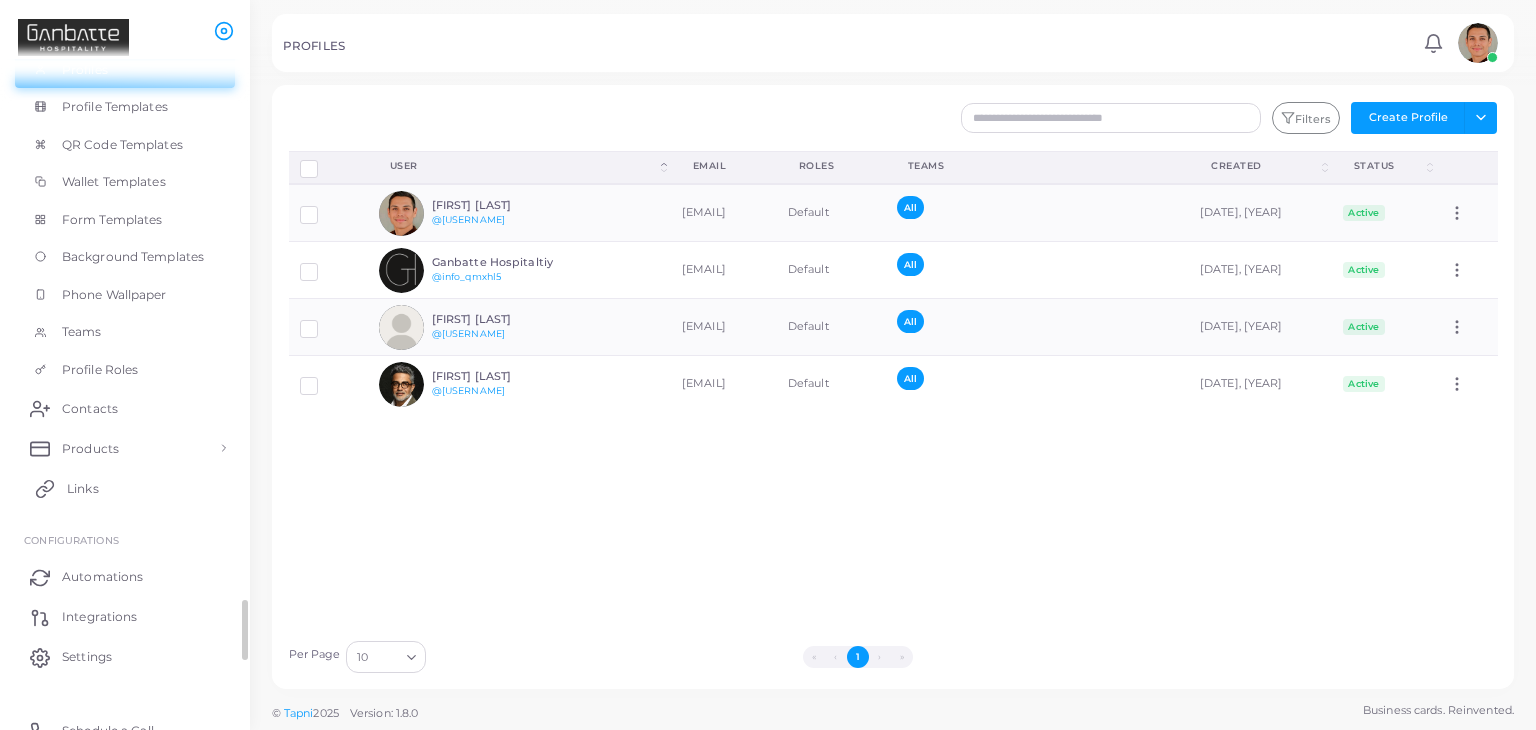 click on "Links" at bounding box center [125, 488] 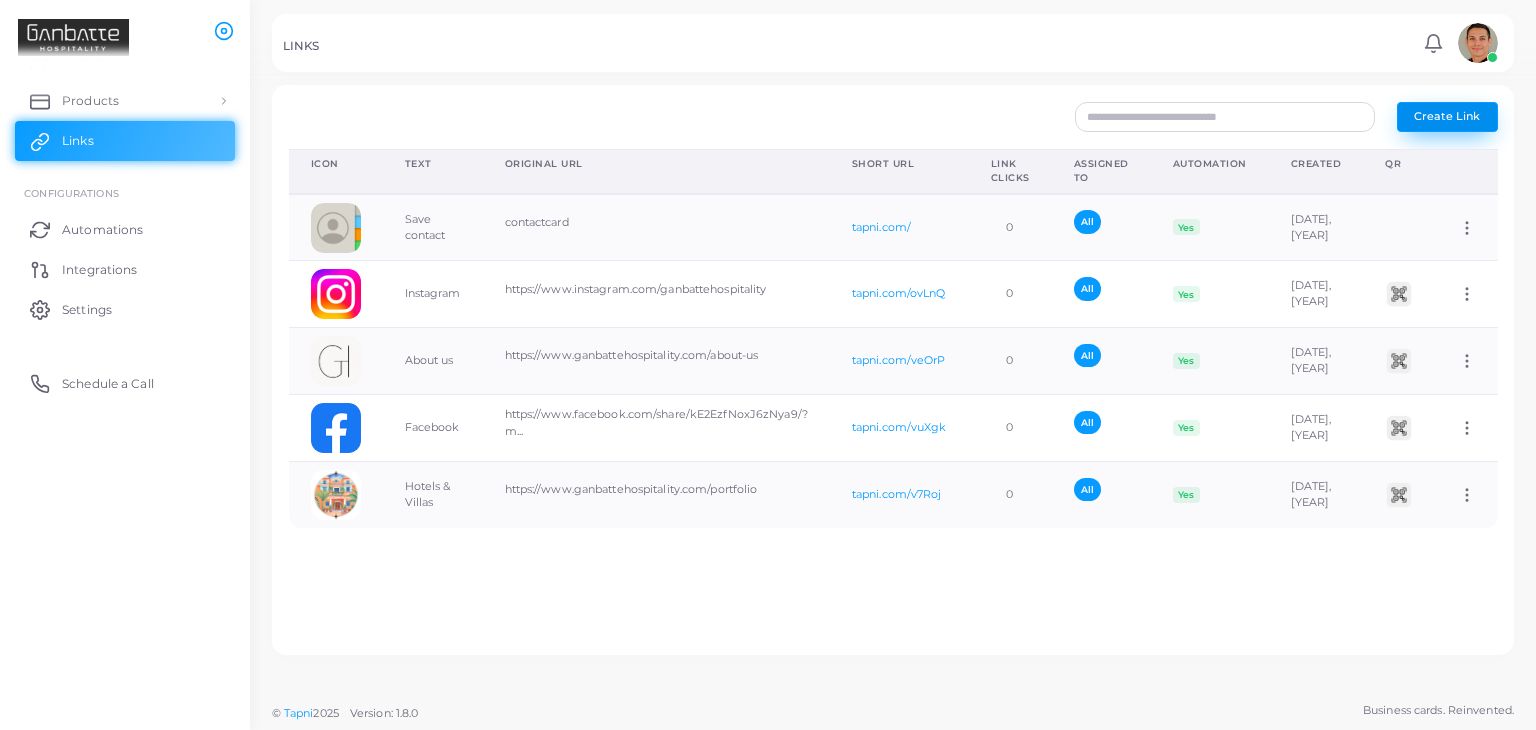 click on "Create Link" at bounding box center [1447, 116] 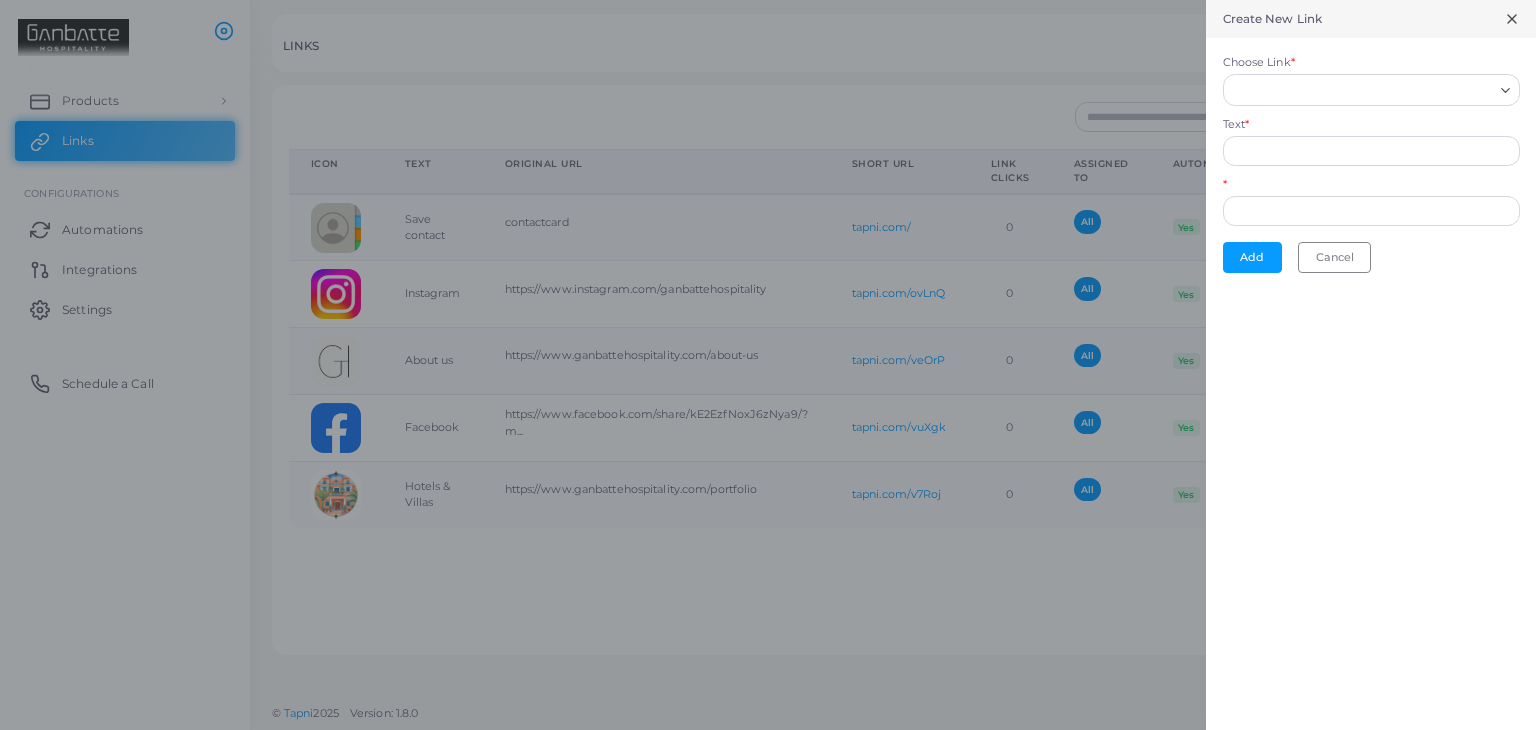 click on "Choose Link  *" at bounding box center (1362, 90) 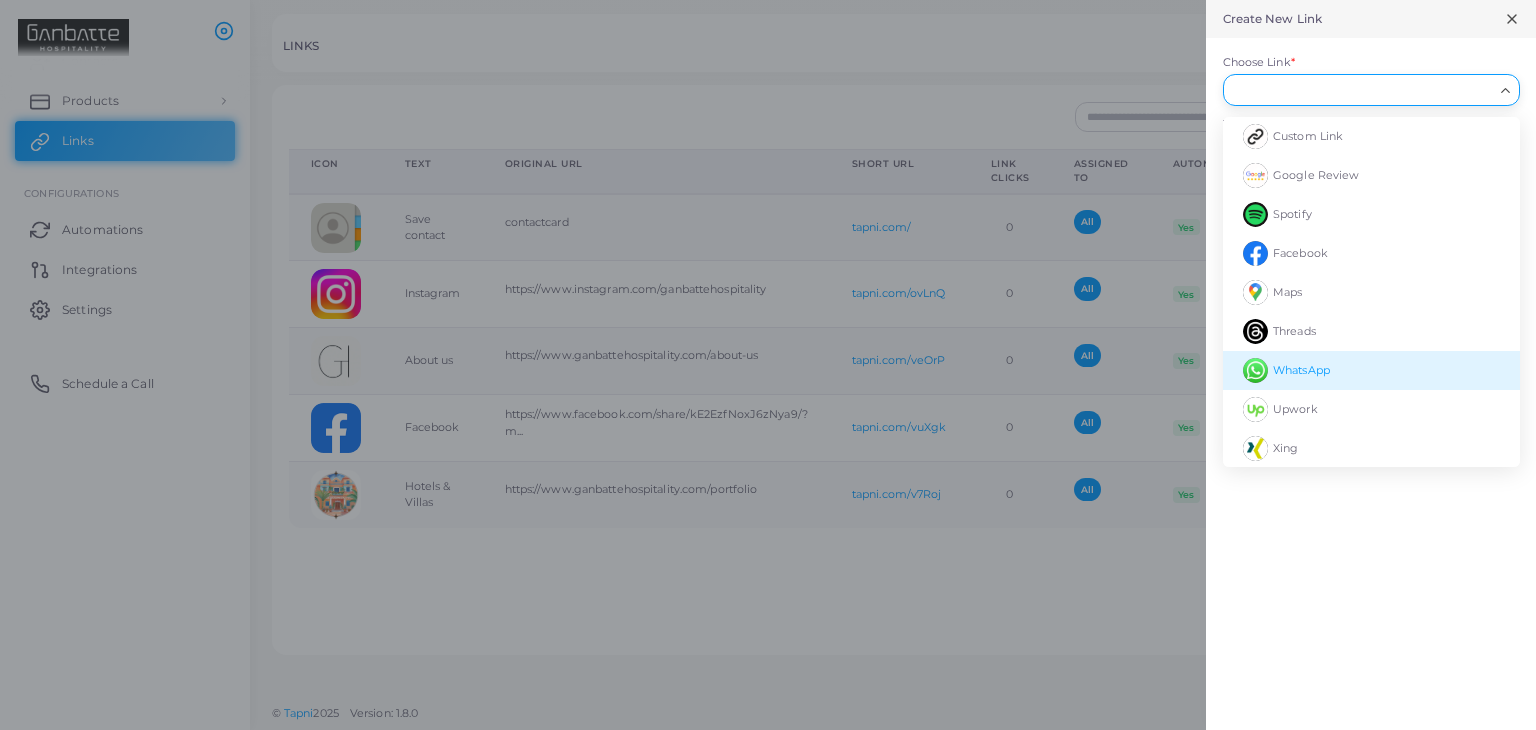 click on "WhatsApp" at bounding box center [1301, 370] 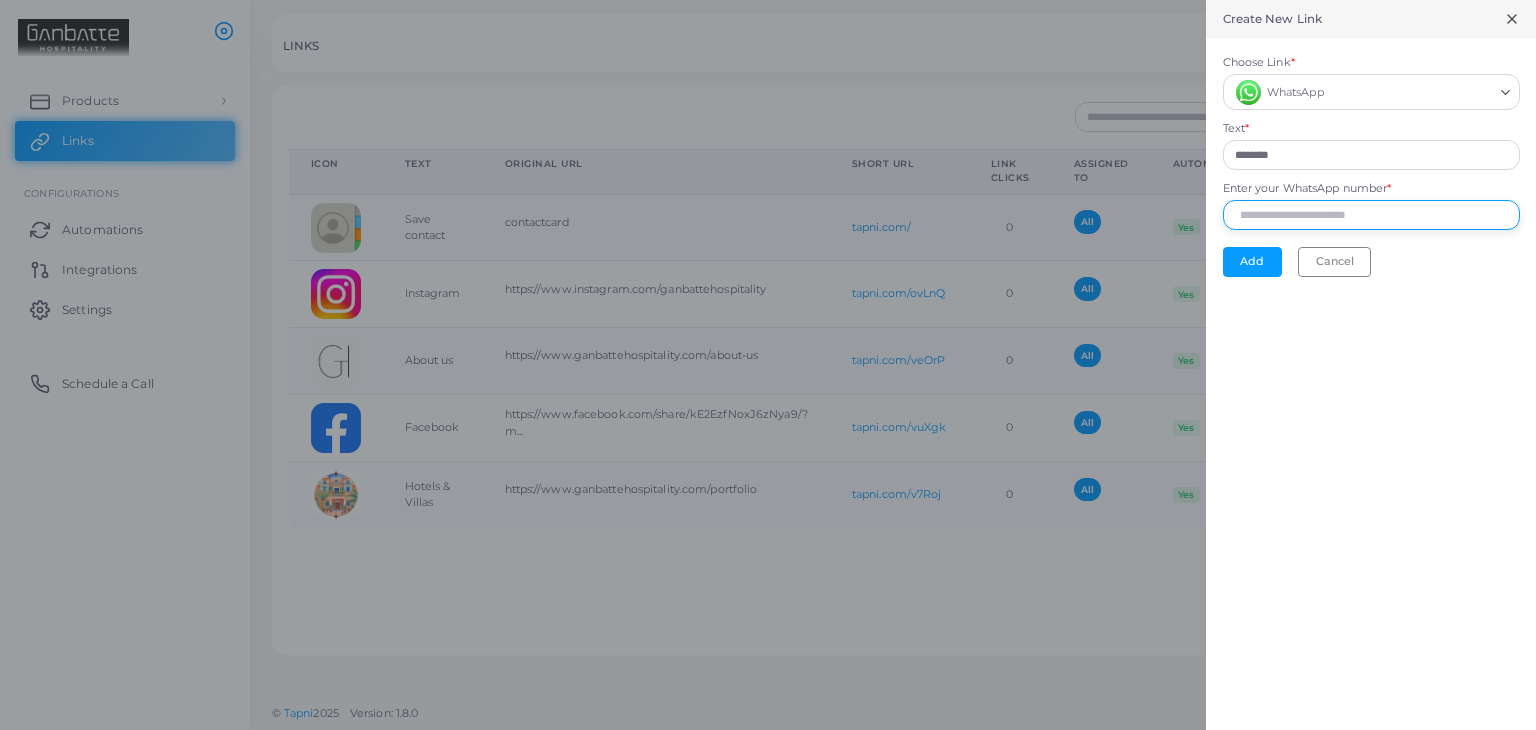 click on "Enter your WhatsApp number  *" at bounding box center (1371, 215) 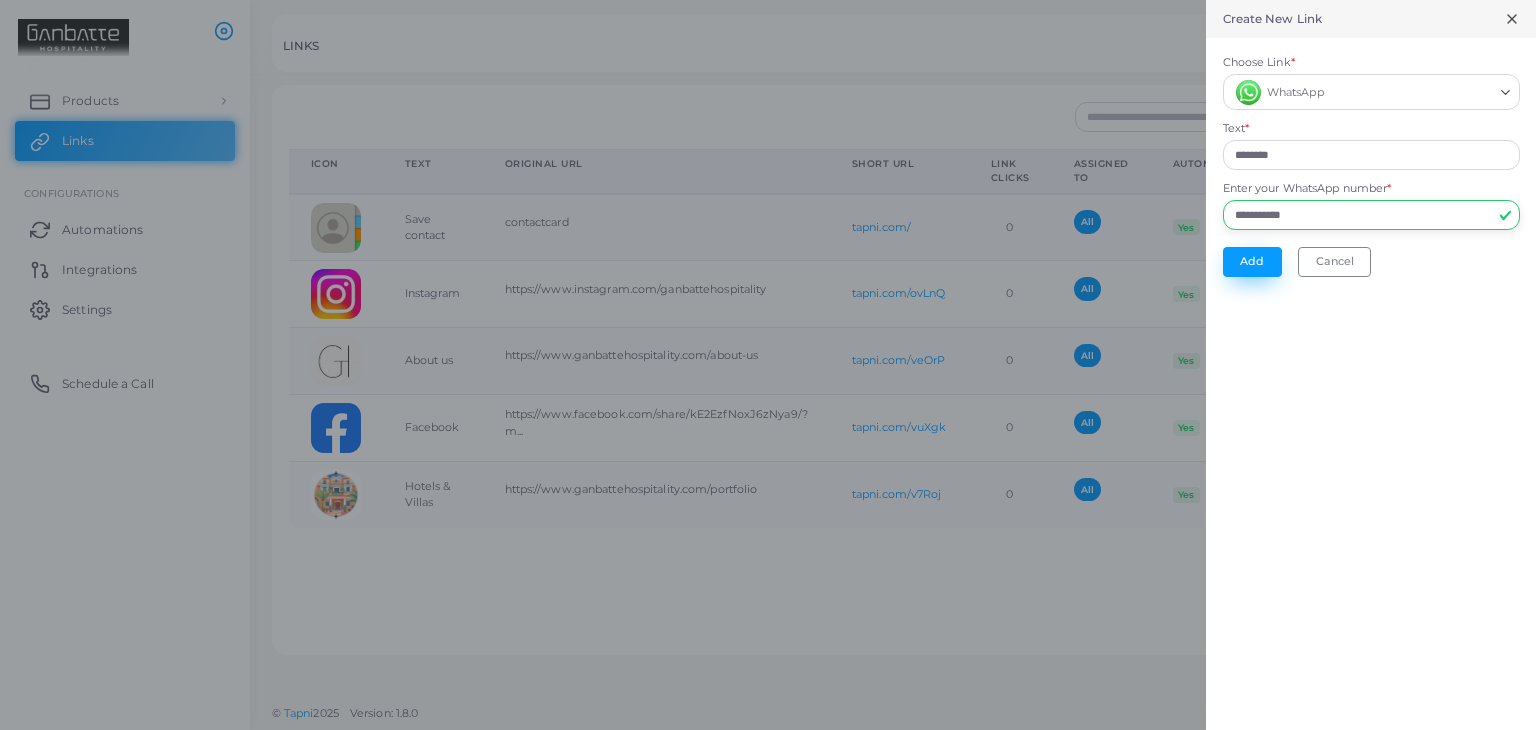 type on "**********" 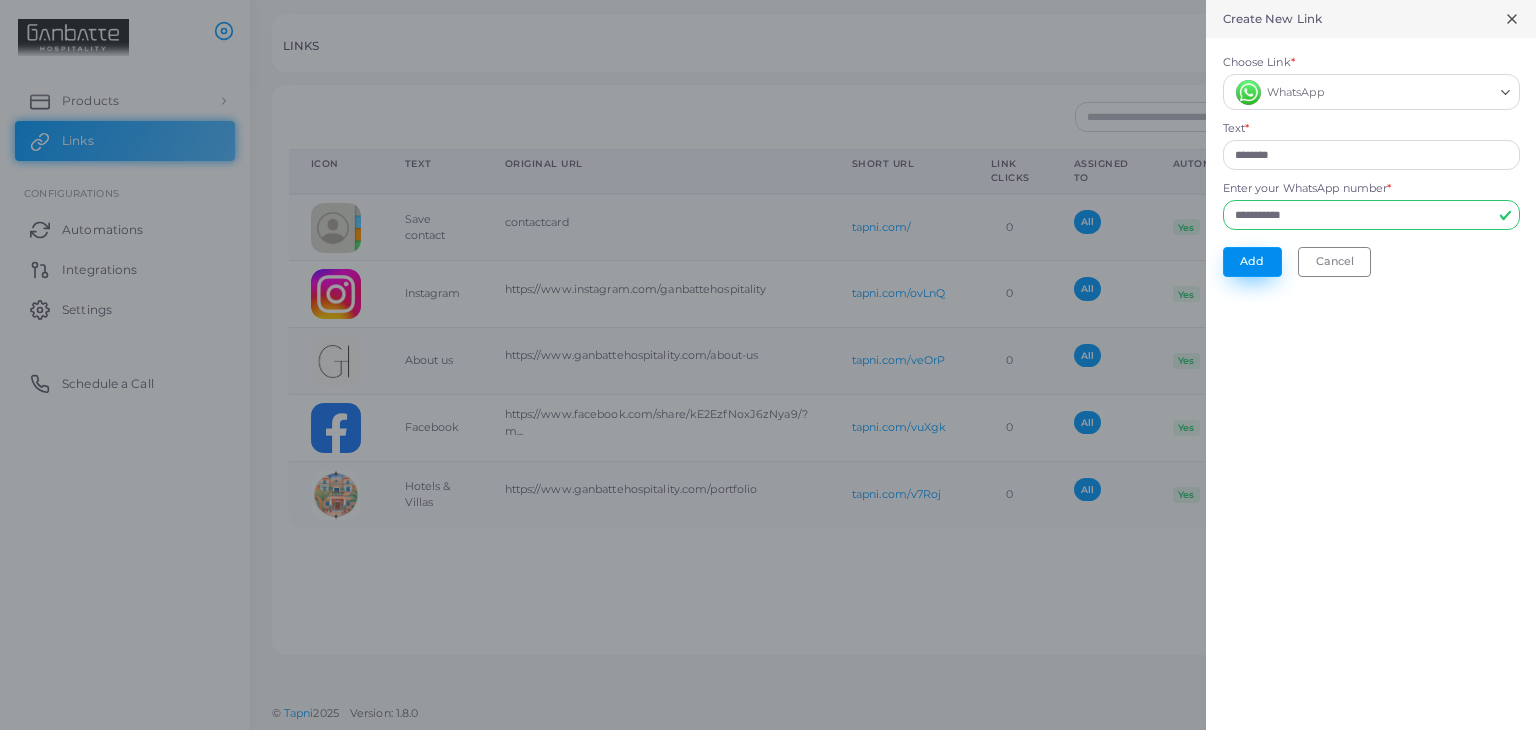 click on "Add" at bounding box center (1252, 262) 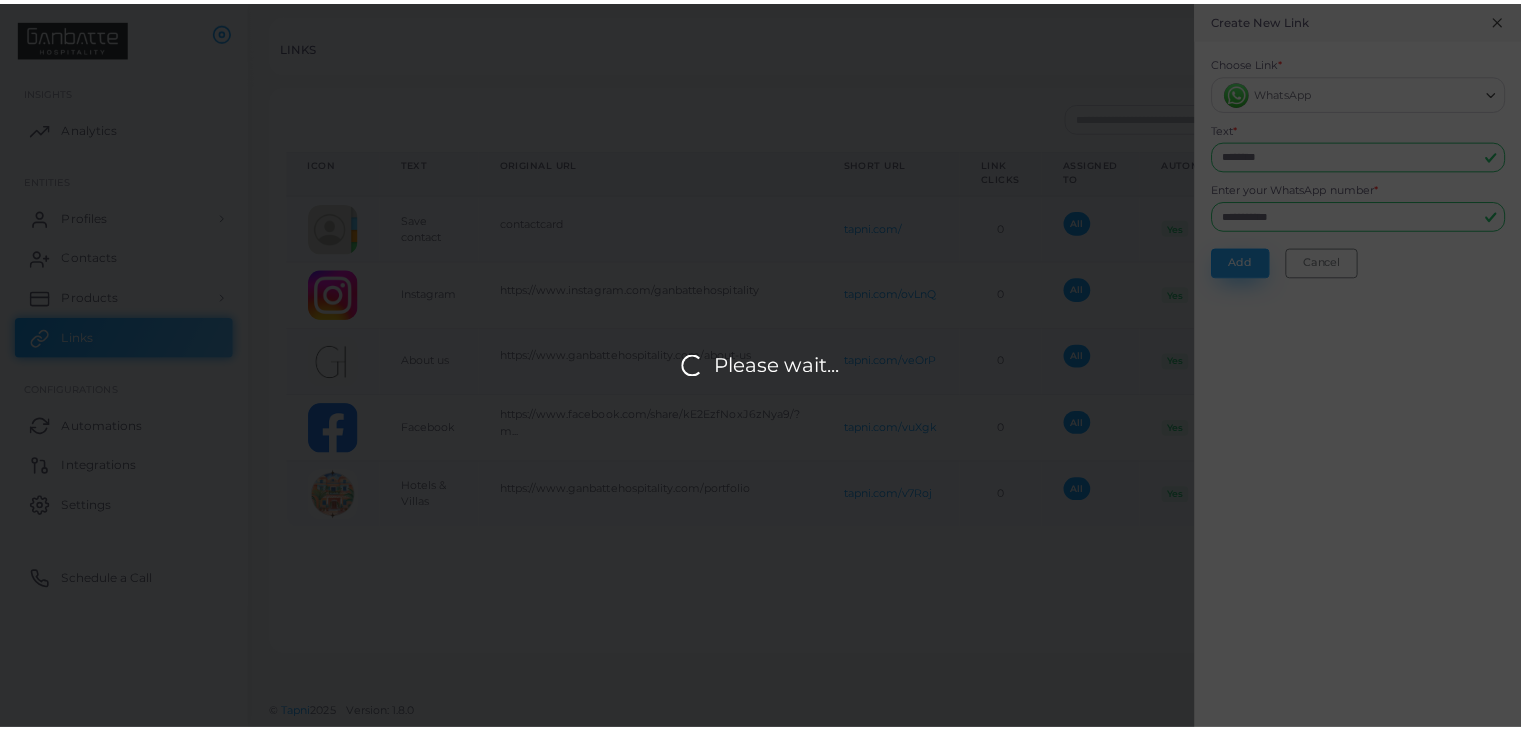 scroll, scrollTop: 0, scrollLeft: 0, axis: both 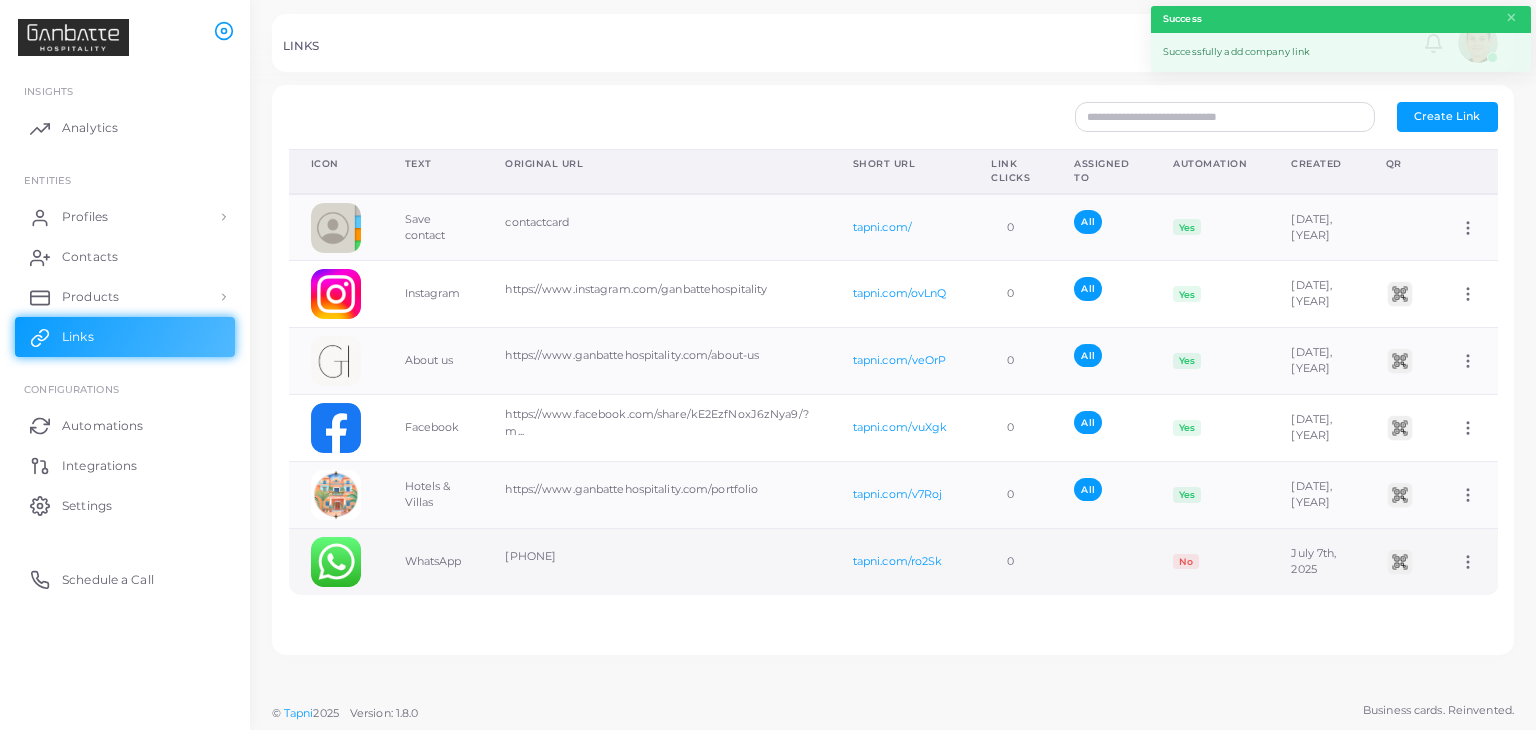 click at bounding box center (1468, 562) 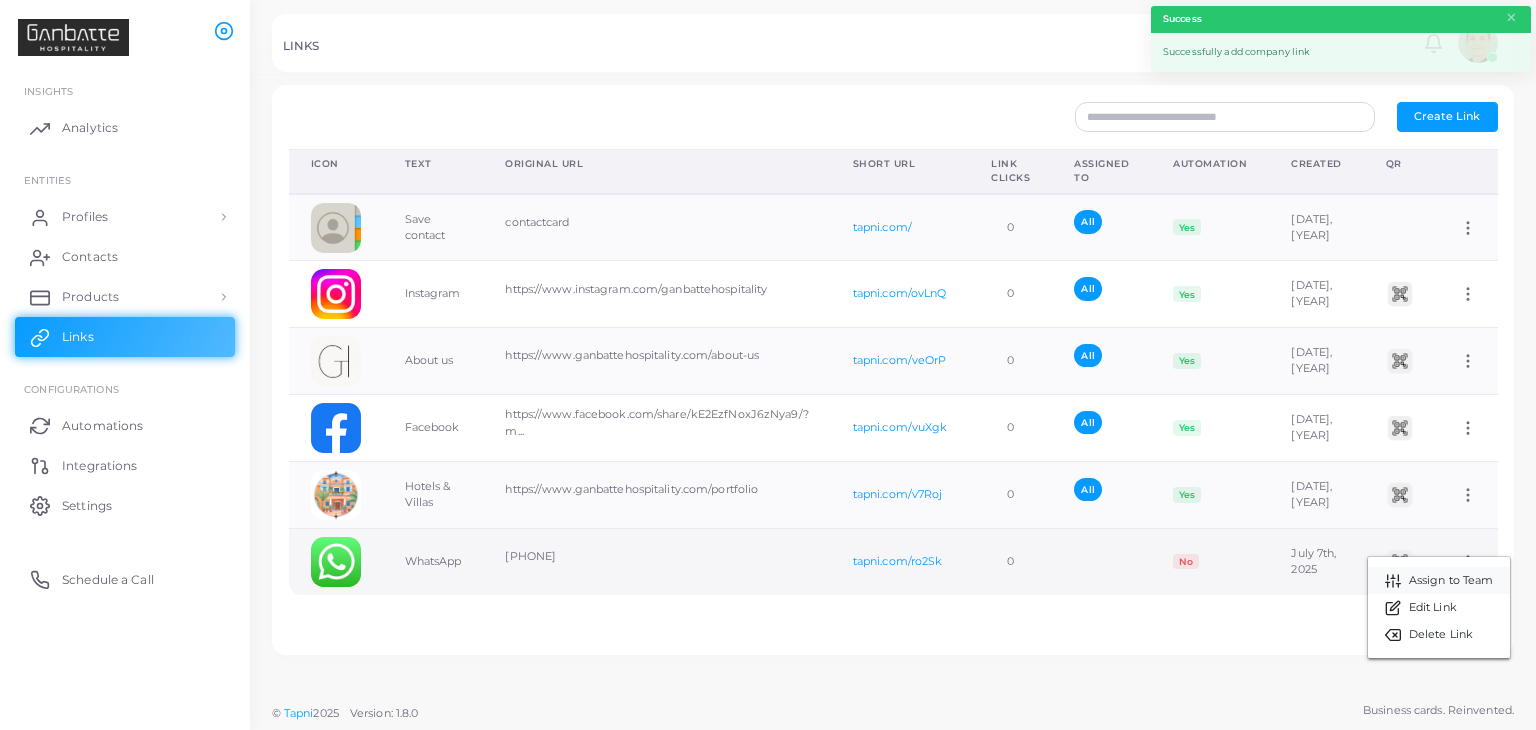 click on "Assign to Team" at bounding box center [1451, 581] 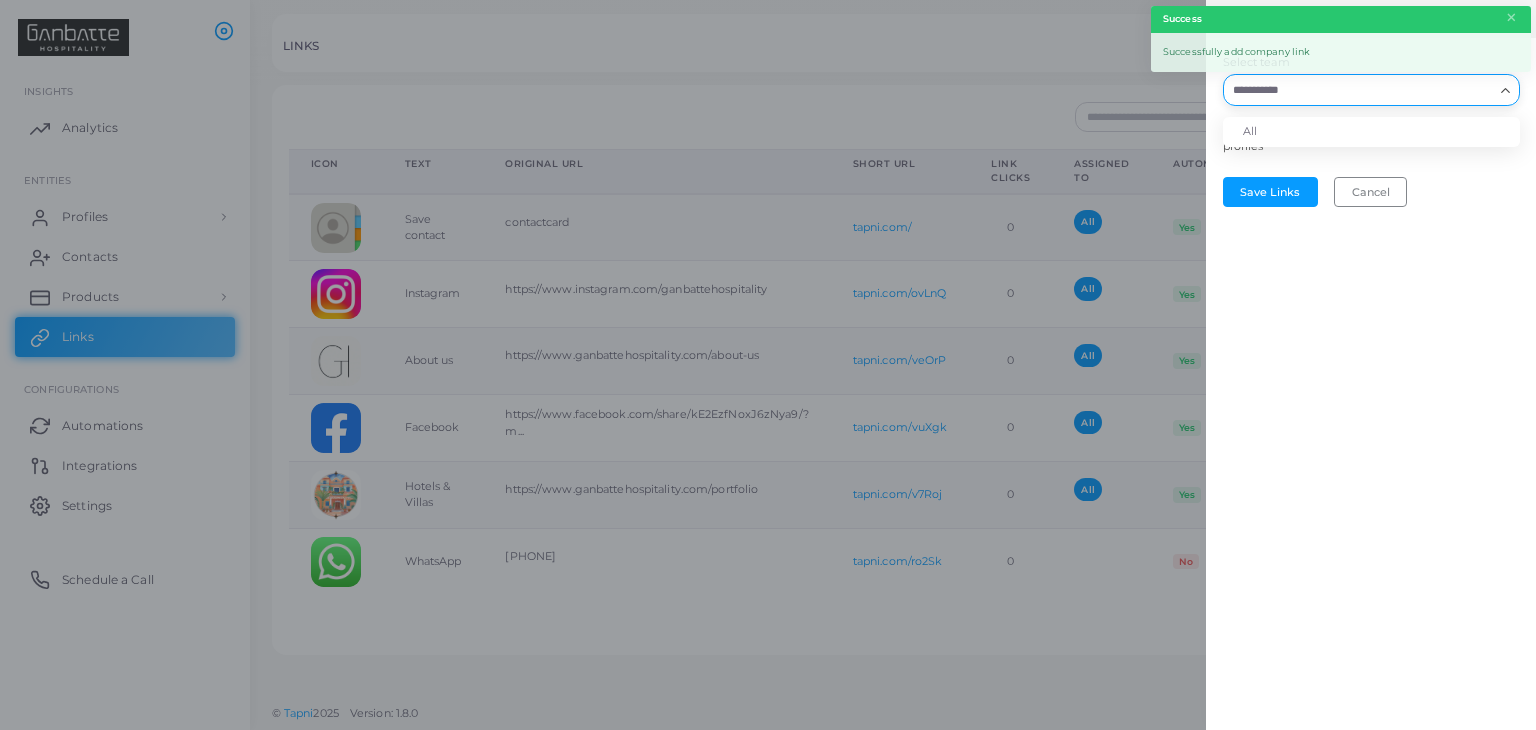 click on "Select team" at bounding box center (1359, 90) 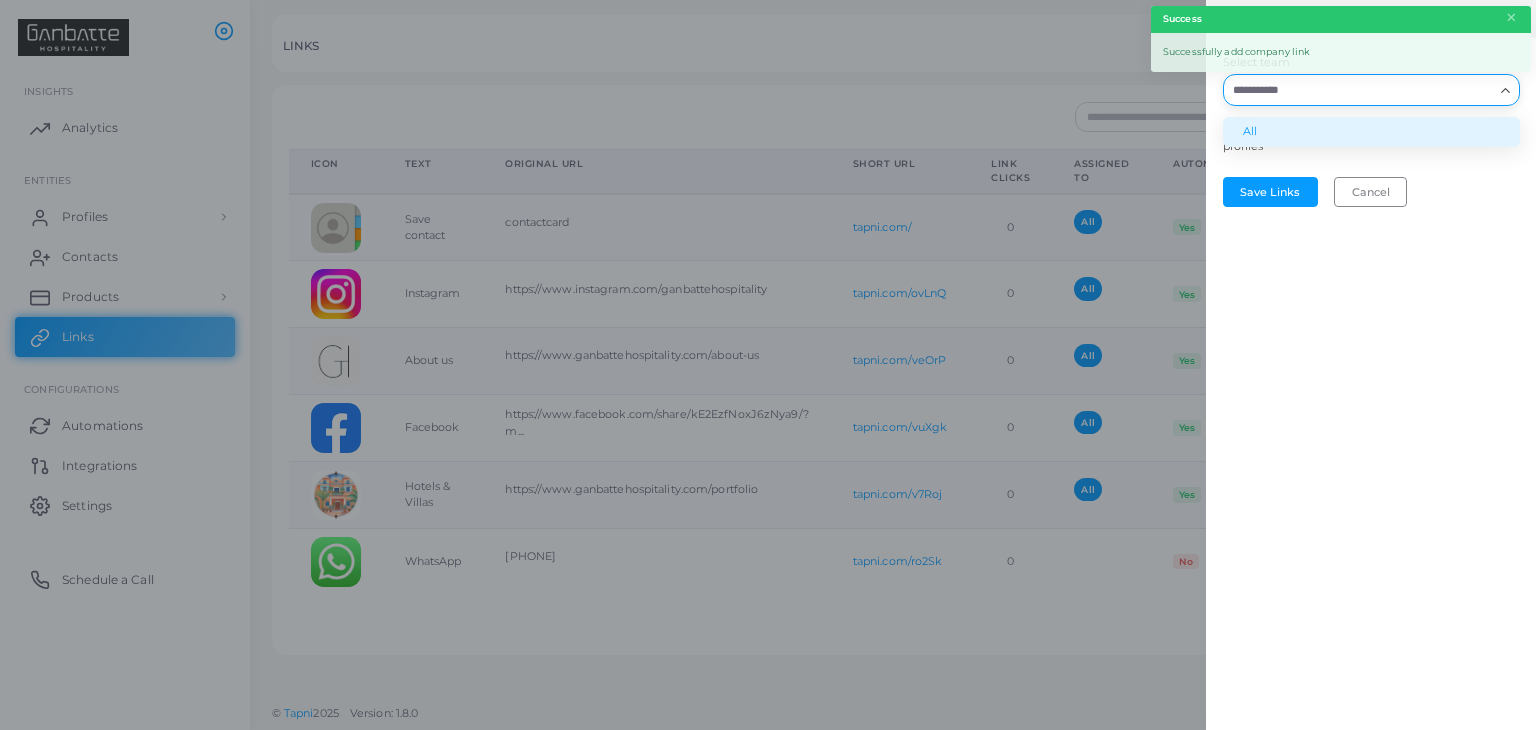 click on "All" at bounding box center [1371, 132] 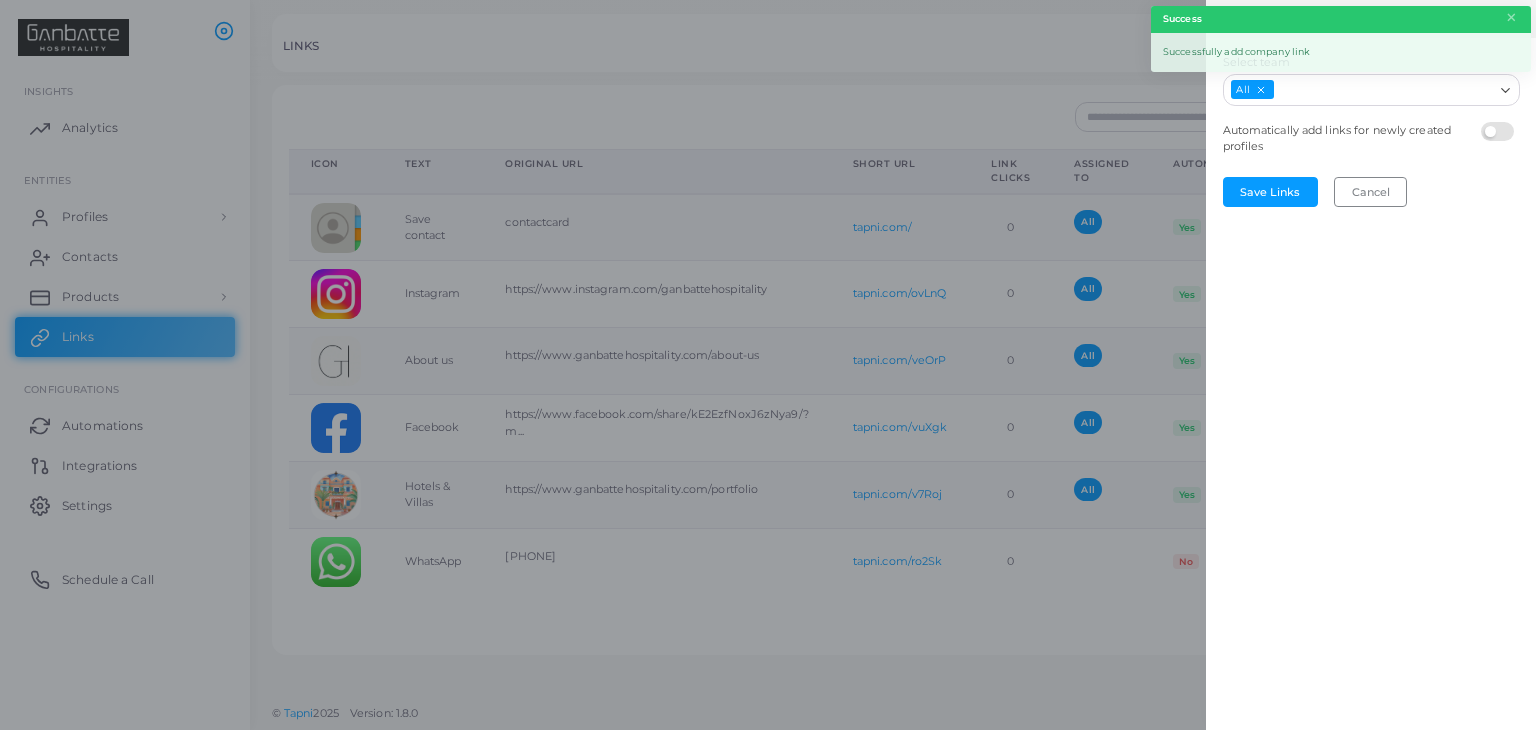 click at bounding box center (1500, 122) 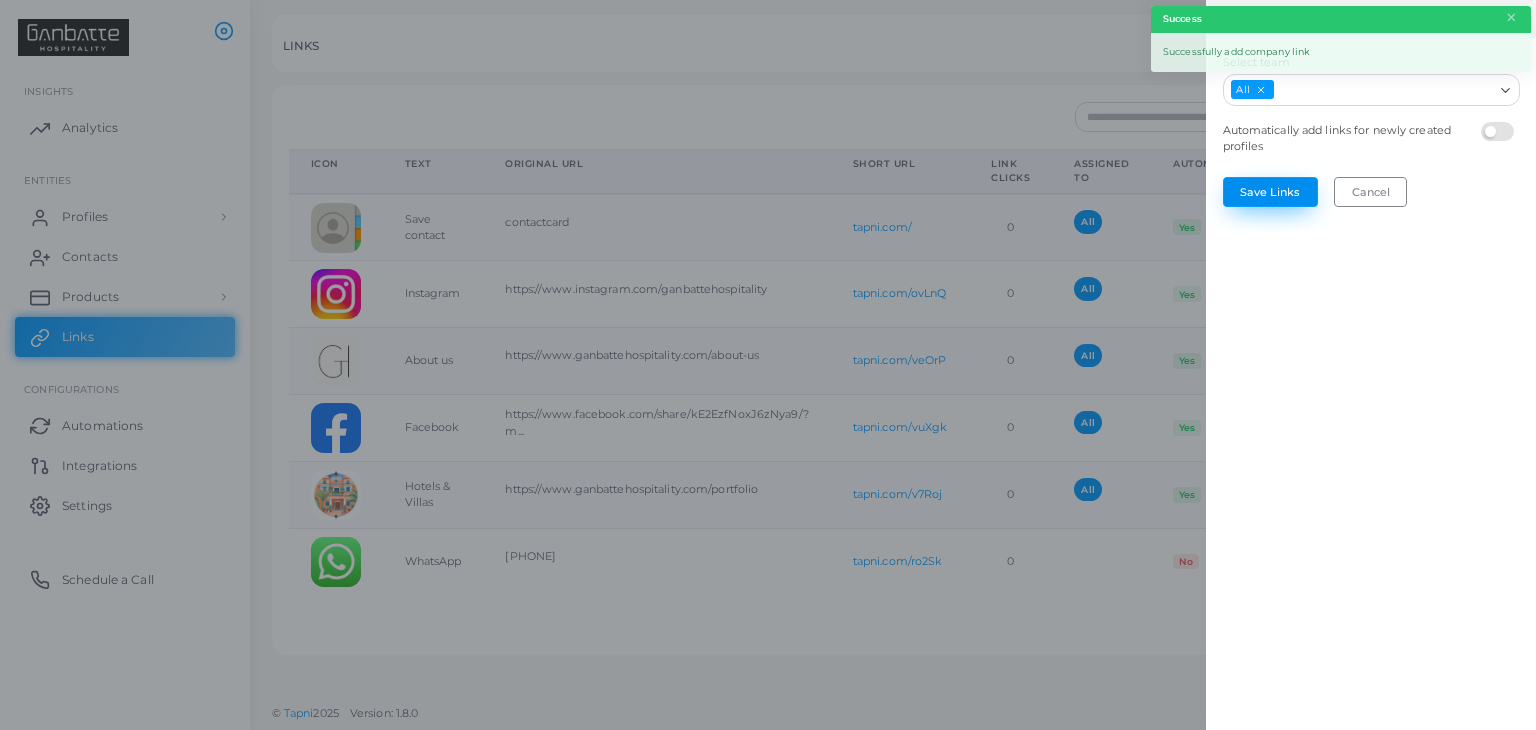 click on "Save Links" at bounding box center [1270, 192] 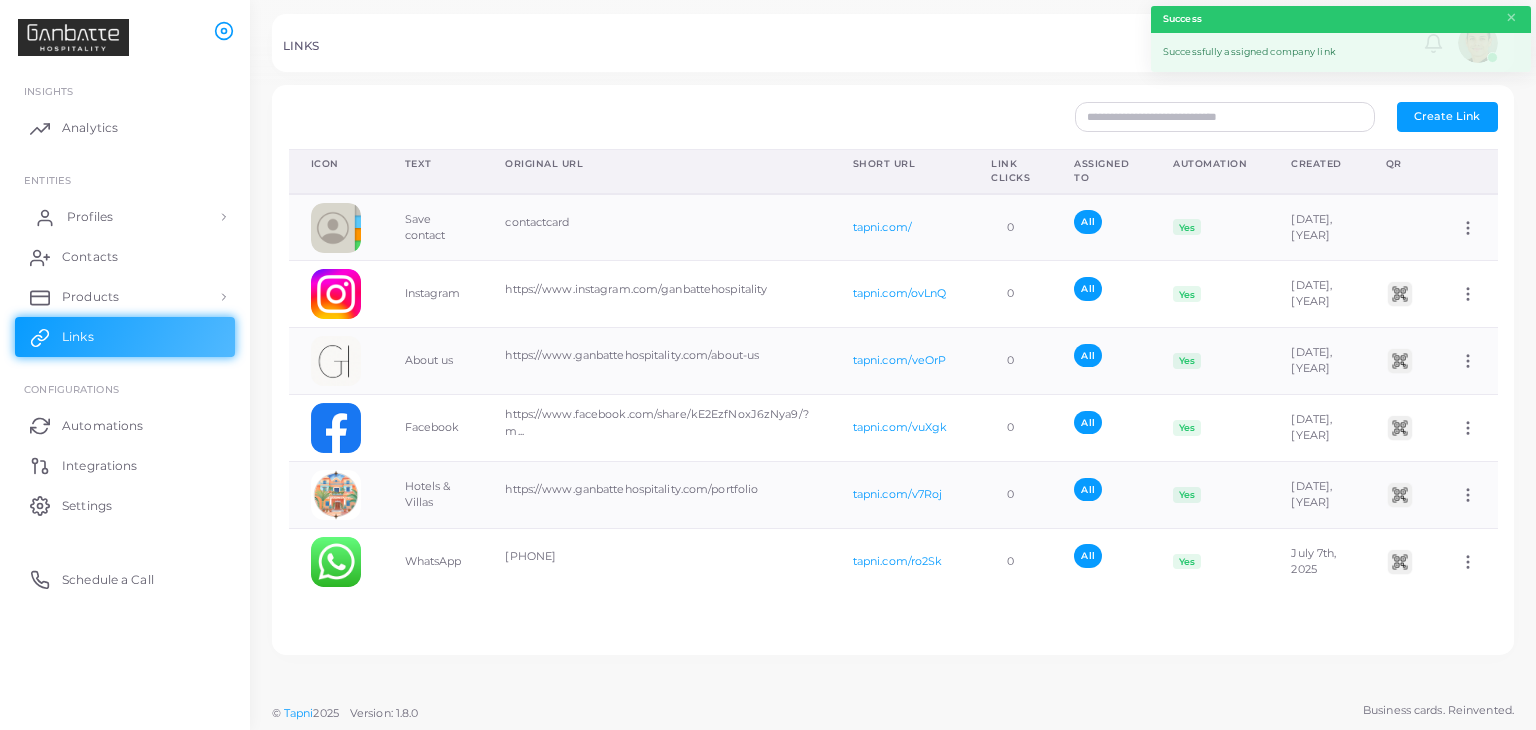 click on "Profiles" at bounding box center [90, 217] 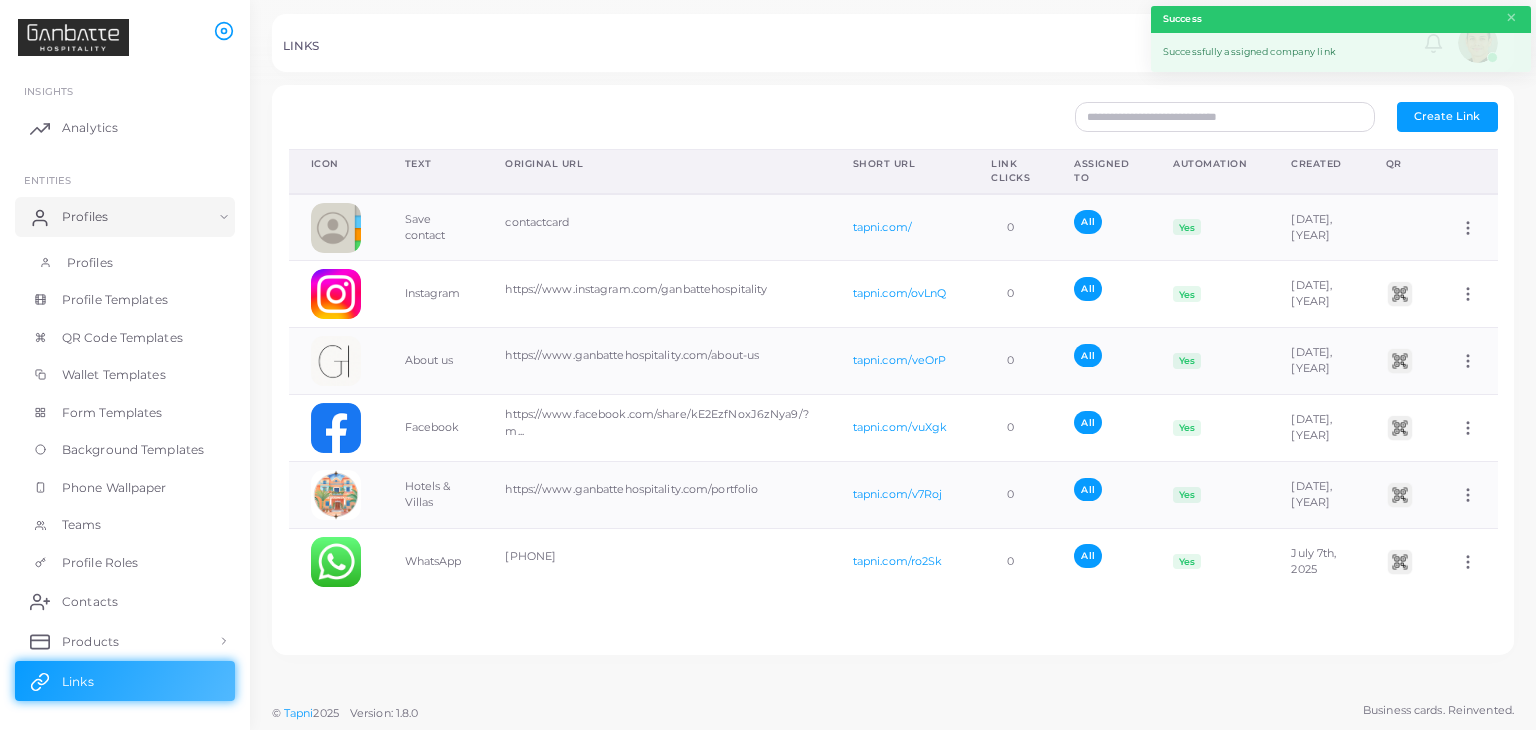 click on "Profiles" at bounding box center (90, 263) 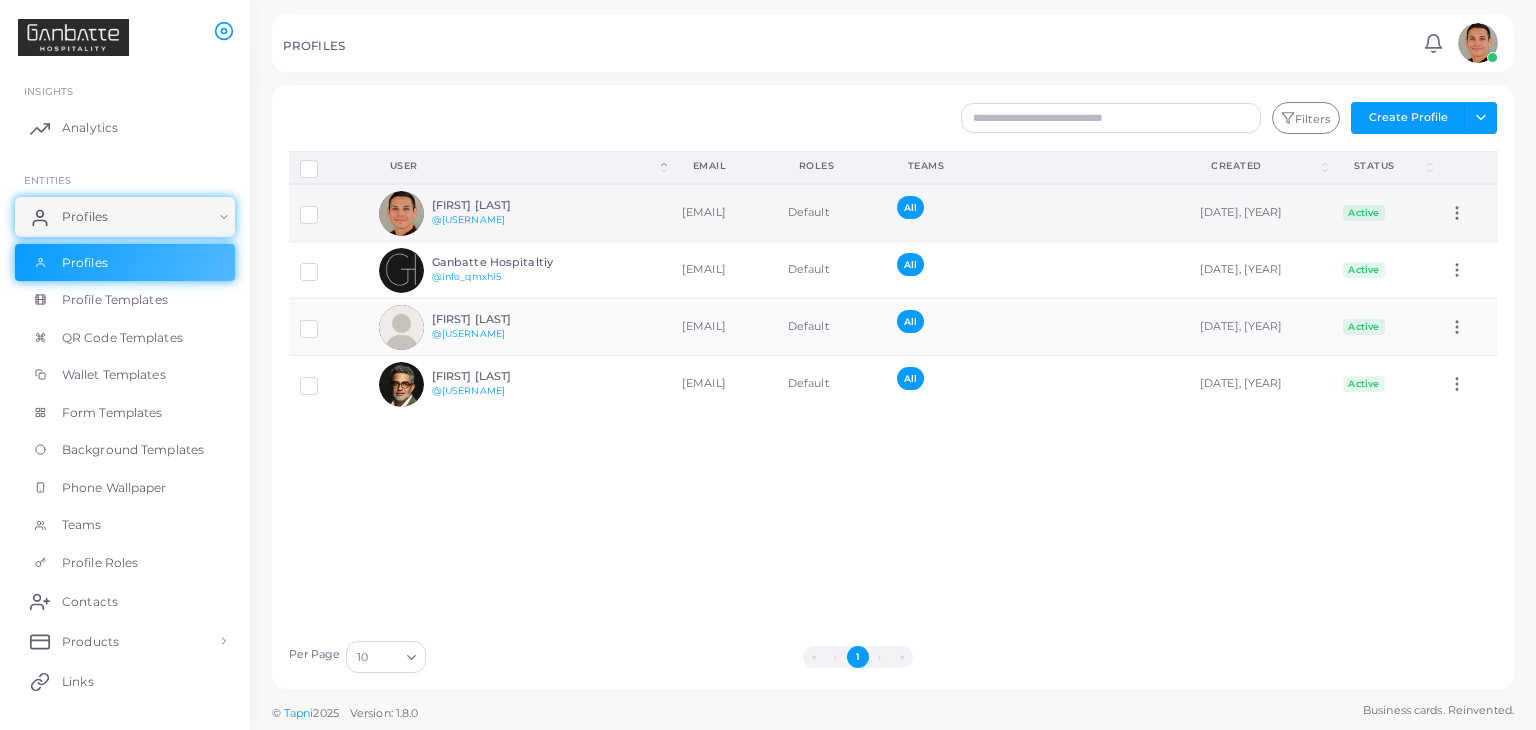 click on "[EMAIL]" at bounding box center [724, 213] 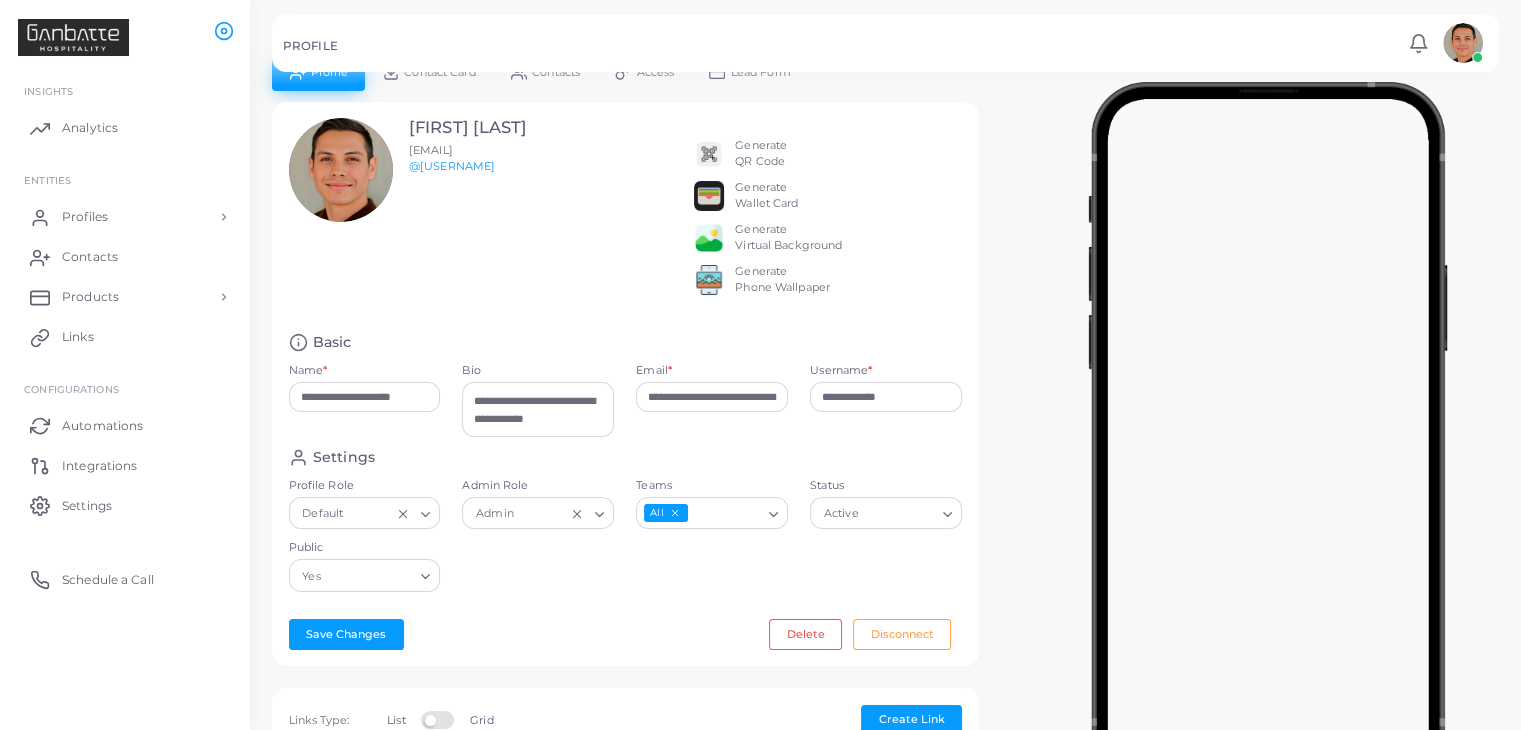 scroll, scrollTop: 31, scrollLeft: 0, axis: vertical 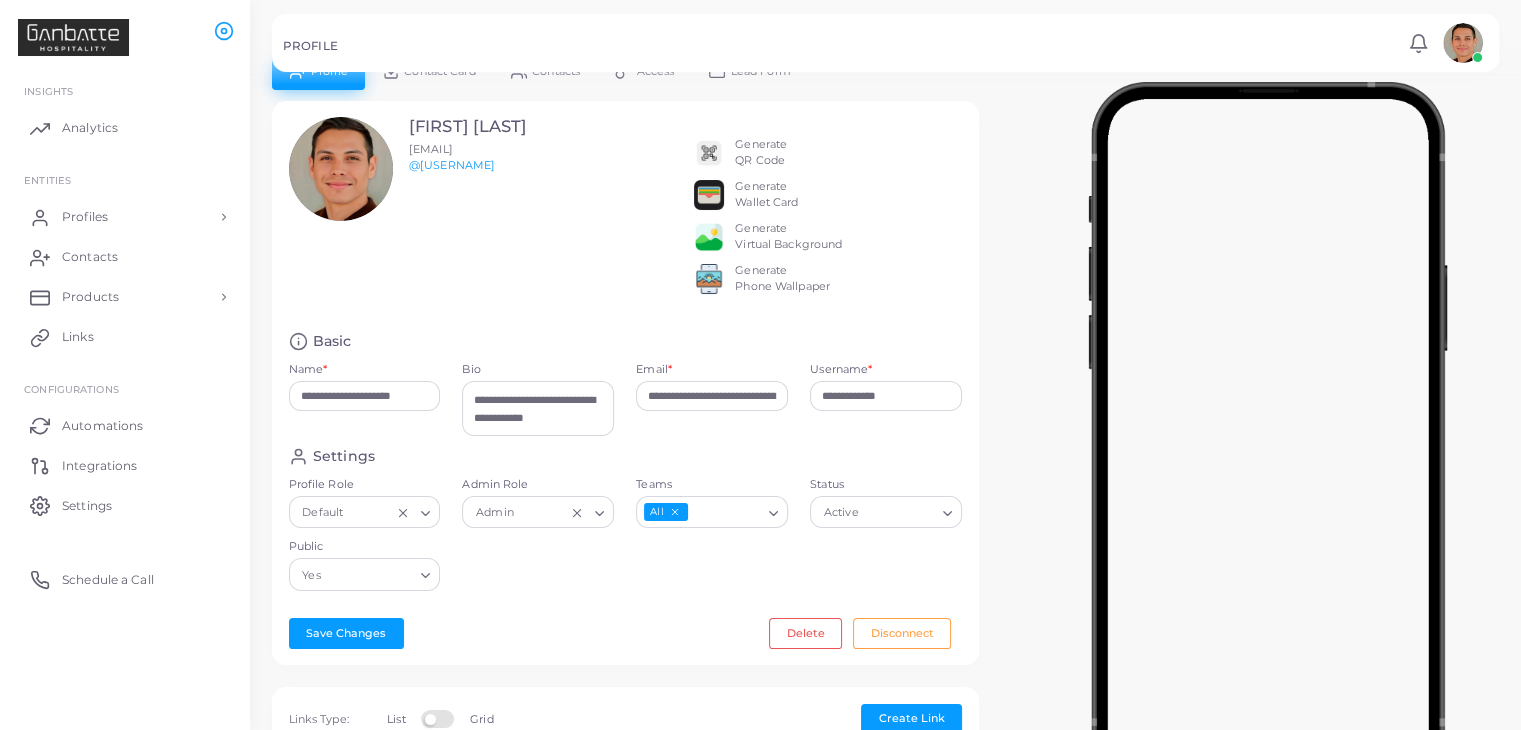 click on "[FIRST] [LAST]" at bounding box center (468, 127) 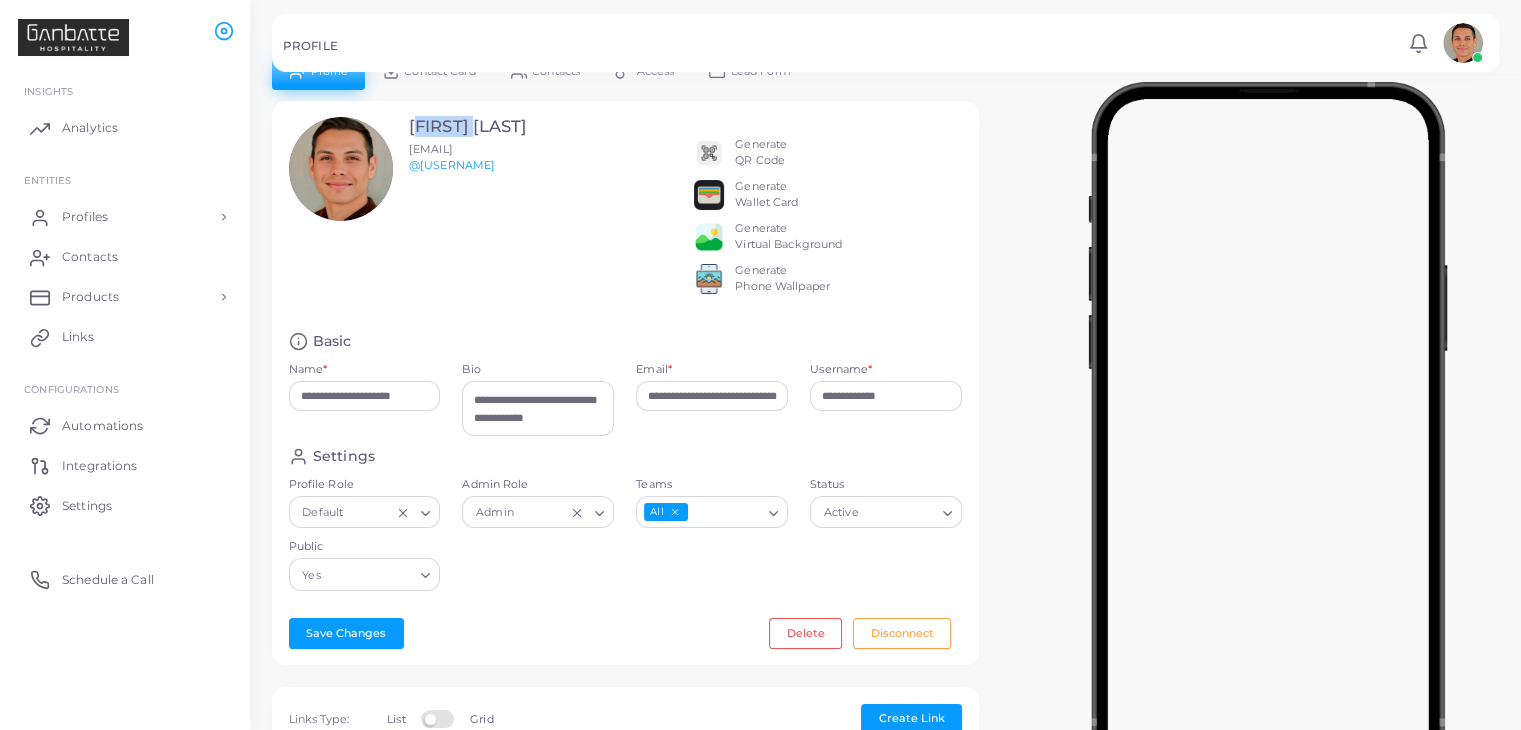 click on "[FIRST] [LAST]" at bounding box center (468, 127) 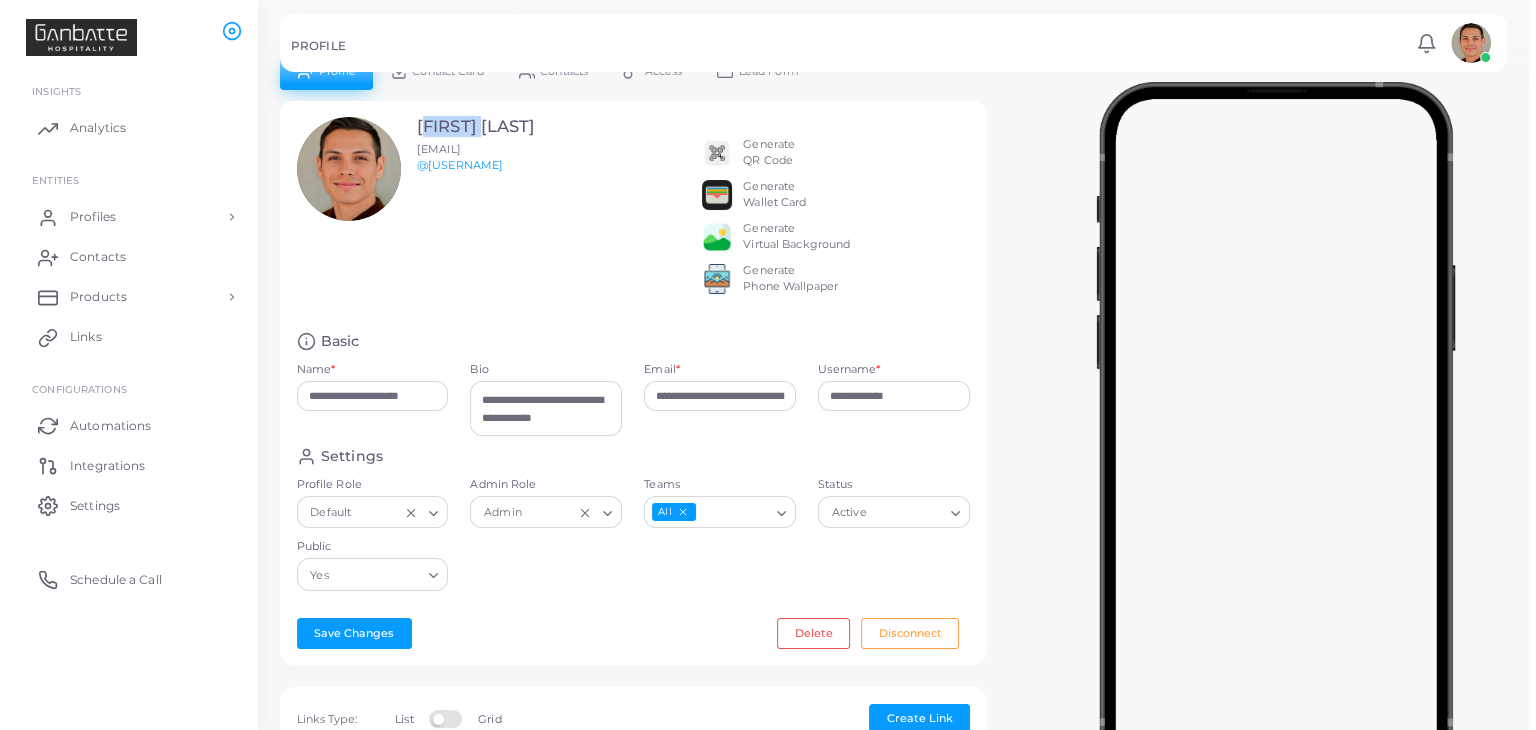 scroll, scrollTop: 0, scrollLeft: 0, axis: both 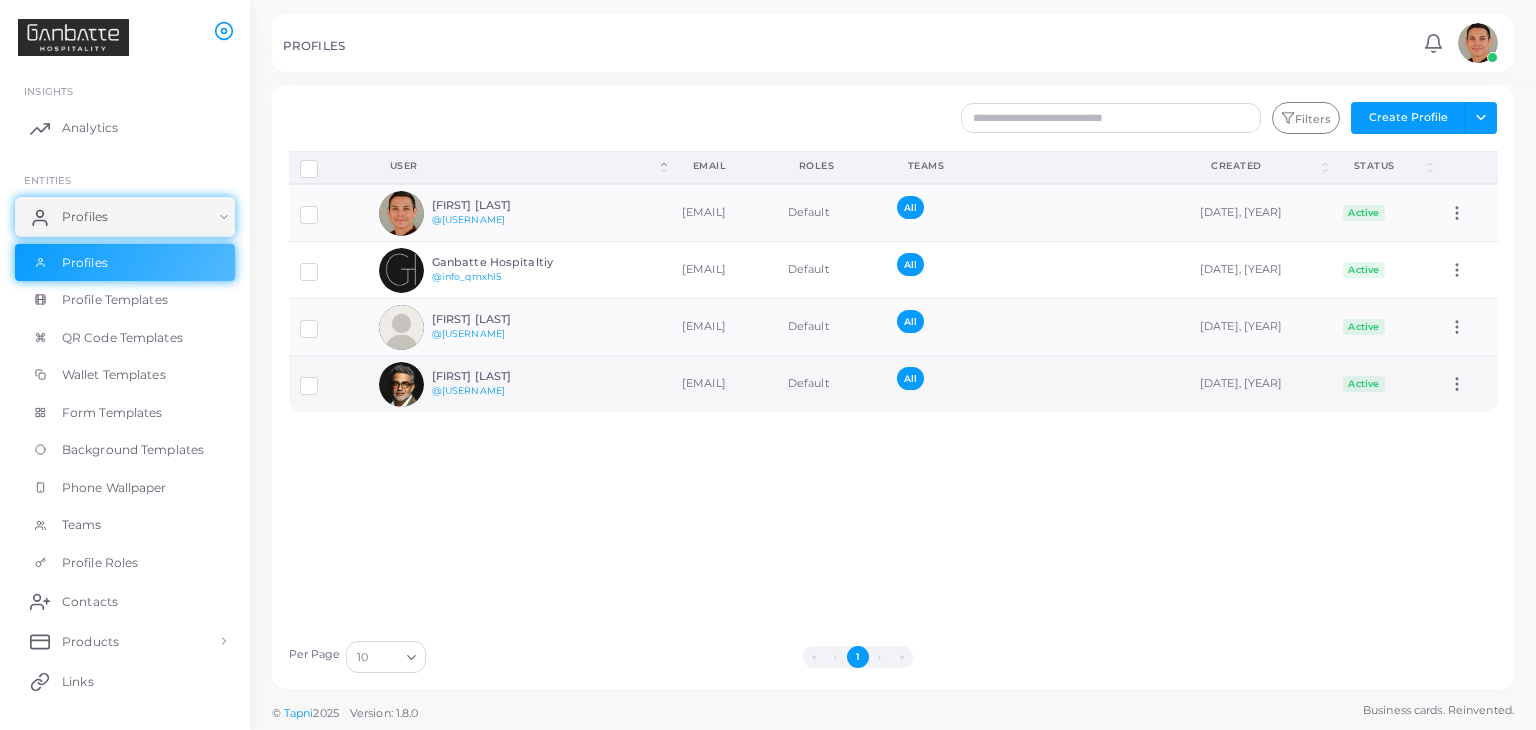click on "[FIRST] [LAST]" at bounding box center (505, 205) 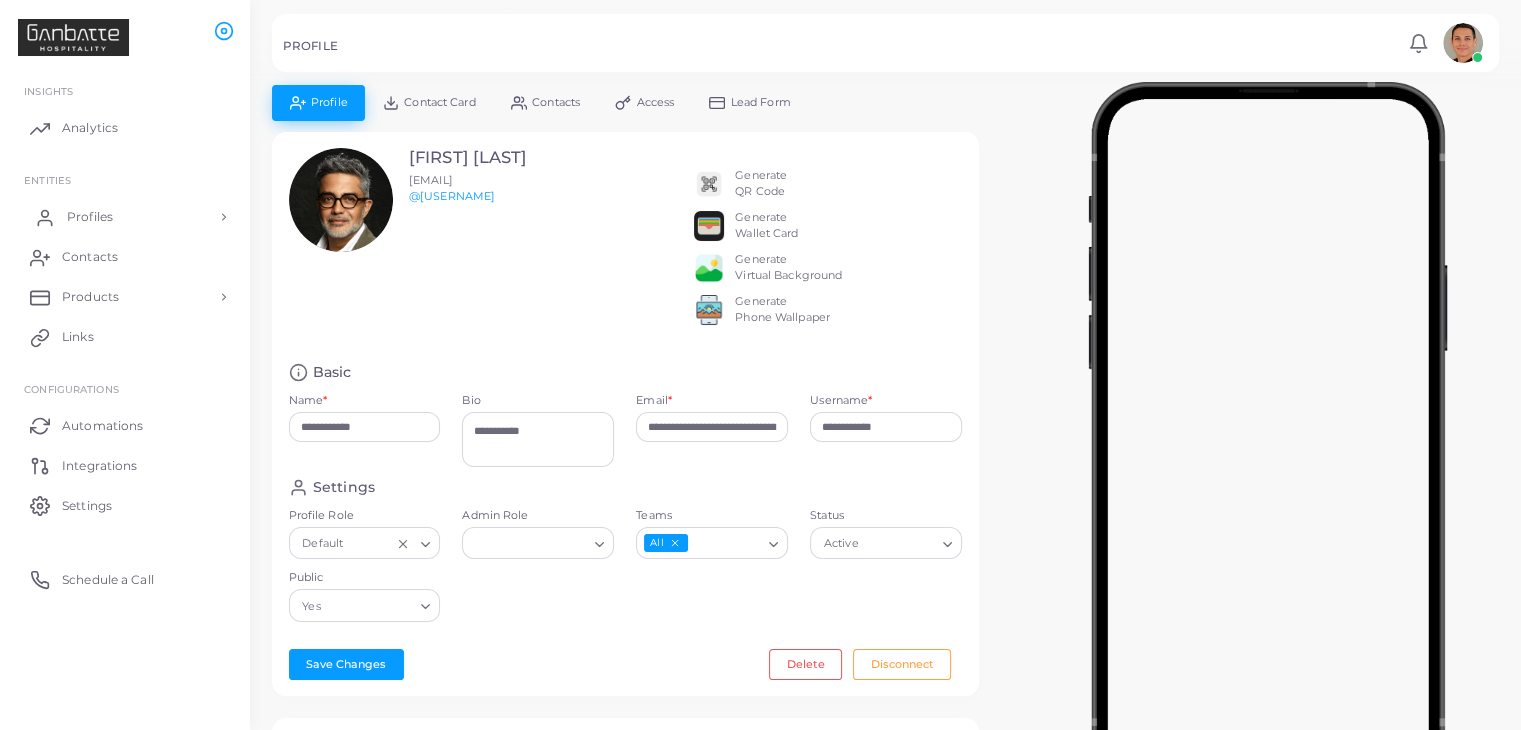 click on "Profiles" at bounding box center [125, 217] 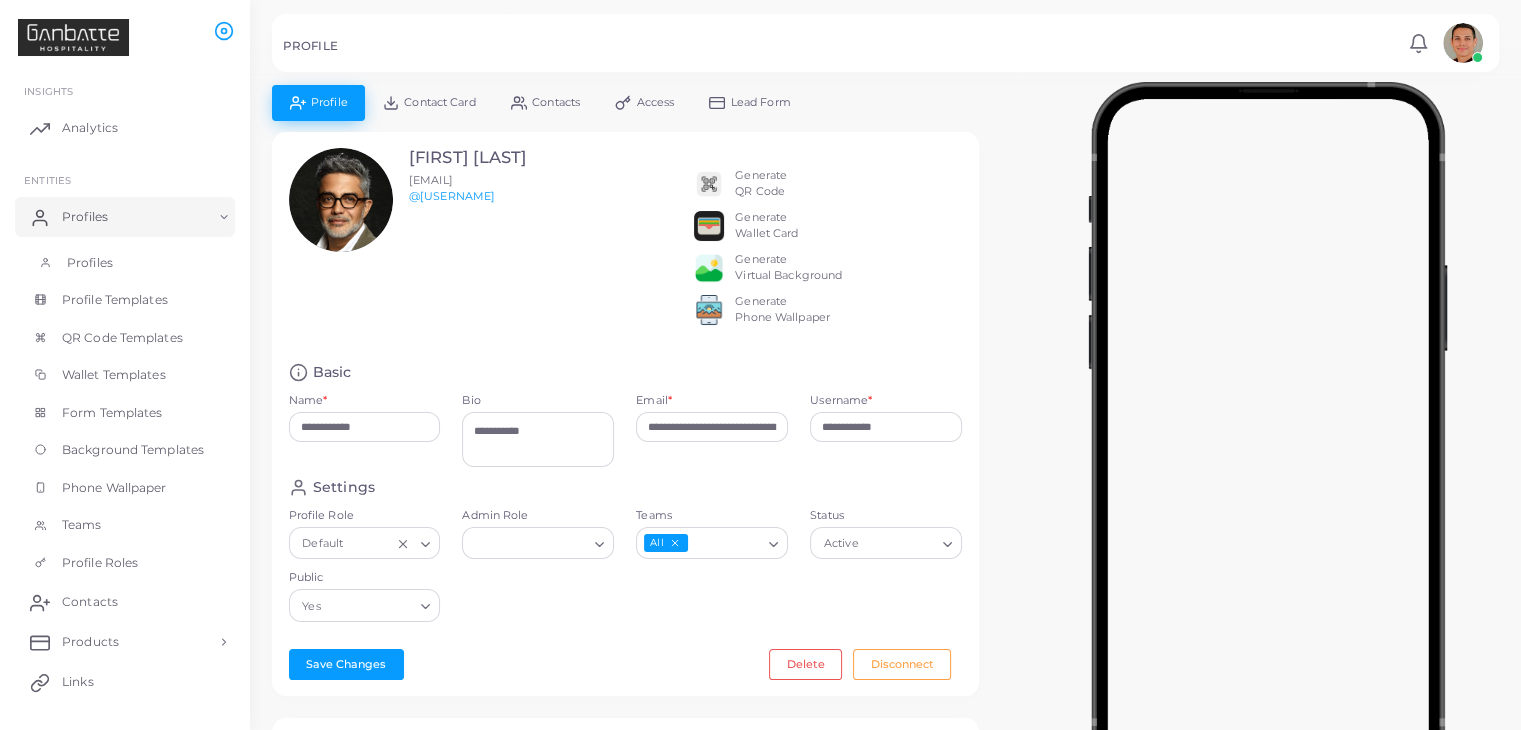 click on "Profiles" at bounding box center [125, 263] 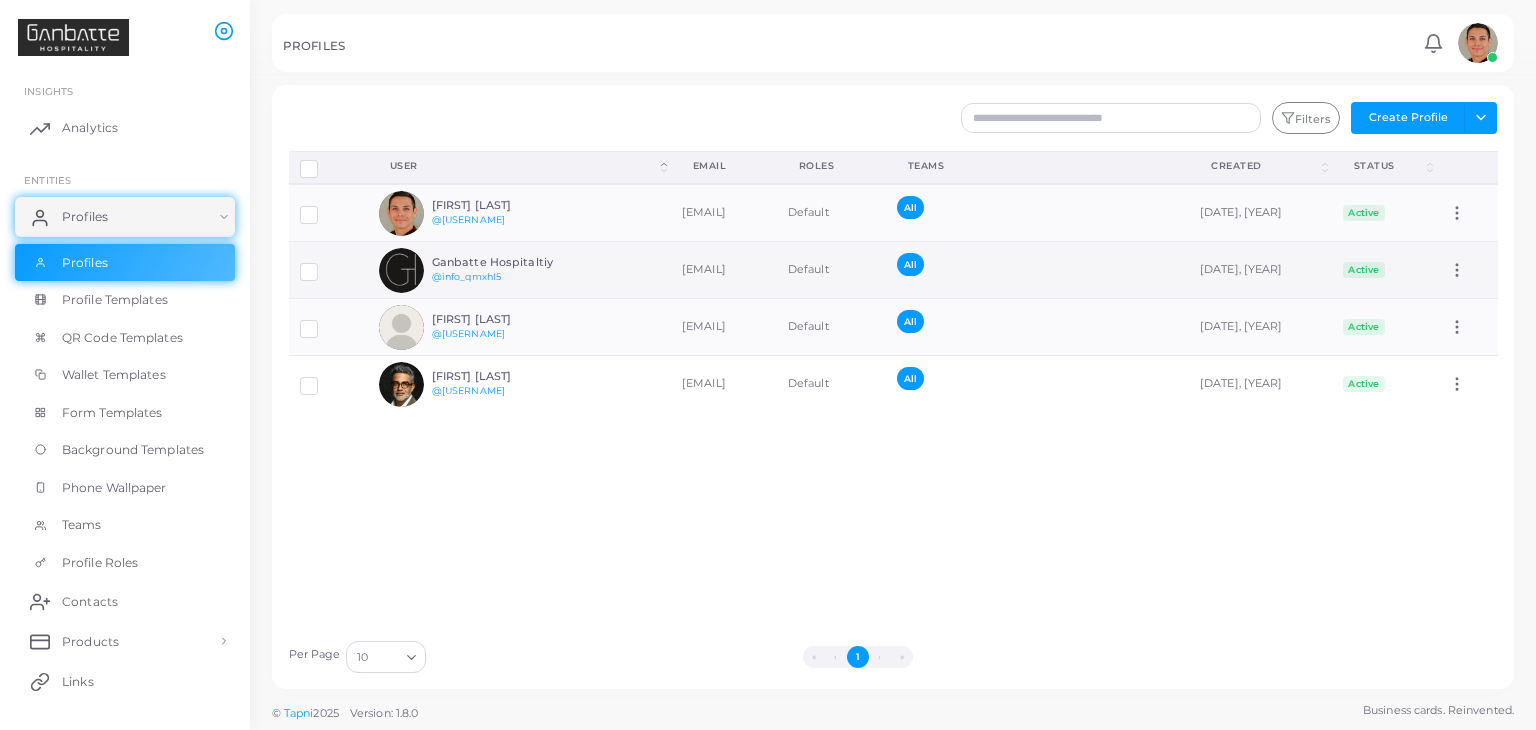 click on "[EMAIL]" at bounding box center (724, 213) 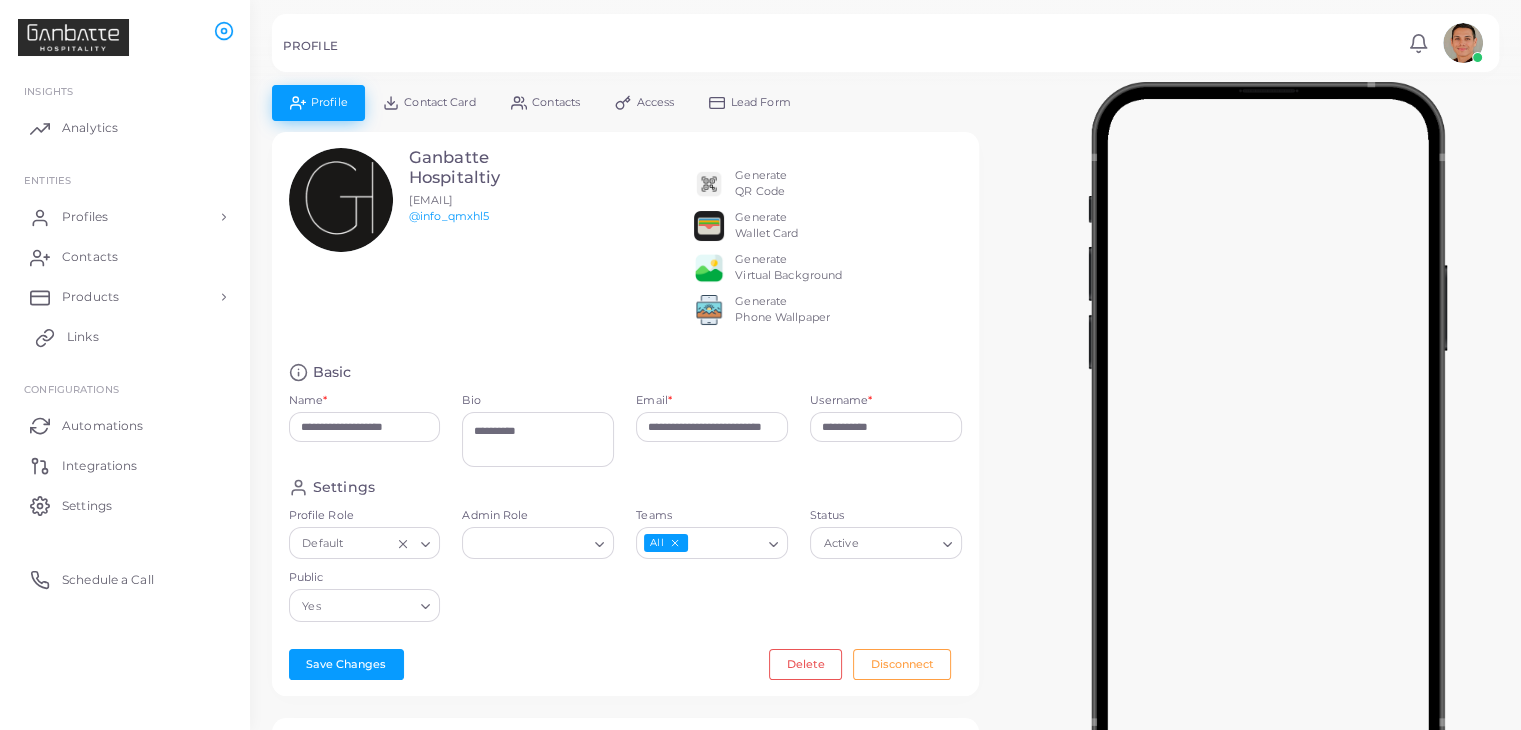 click on "Links" at bounding box center (83, 337) 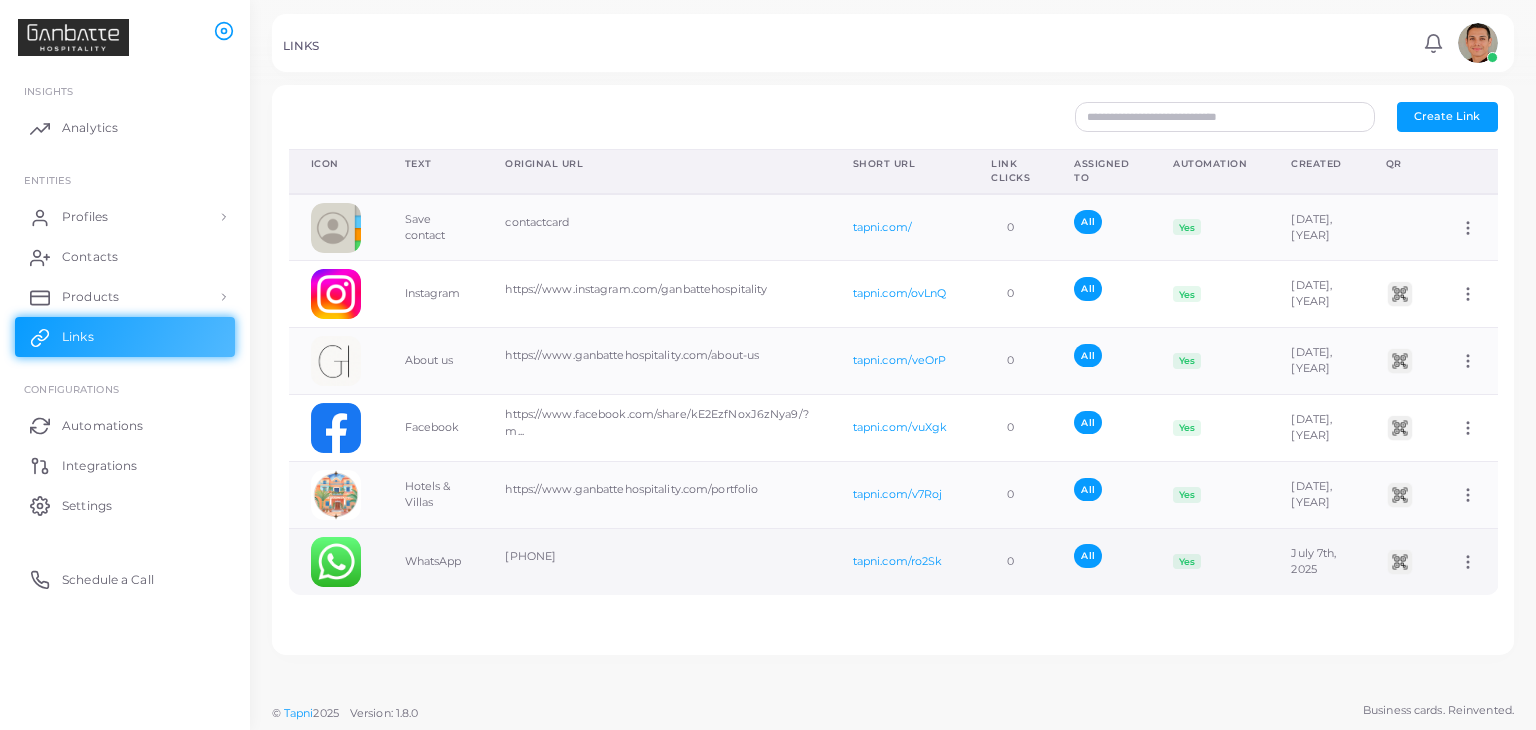 click at bounding box center (1468, 562) 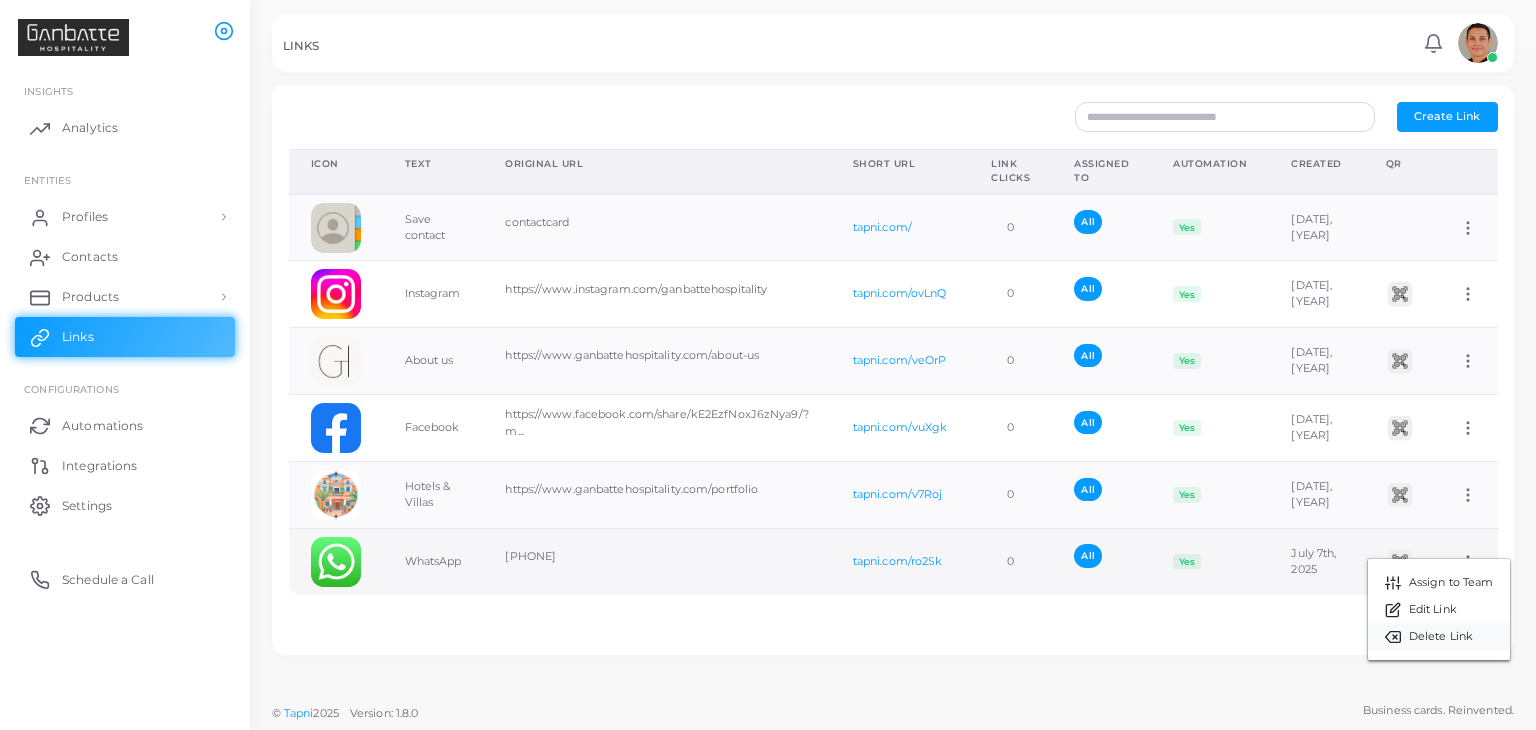 click on "Delete Link" at bounding box center [1451, 583] 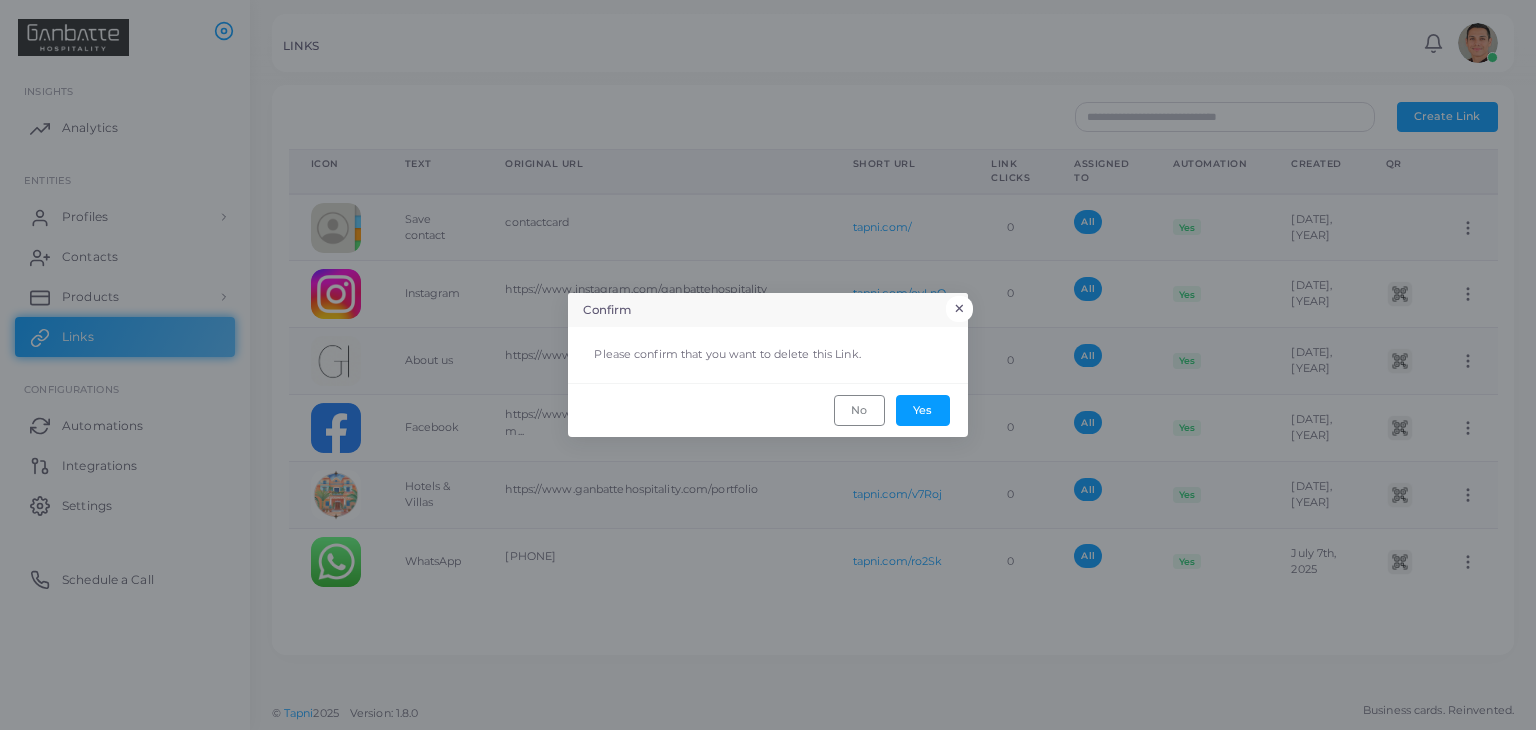 click on "×" at bounding box center [959, 309] 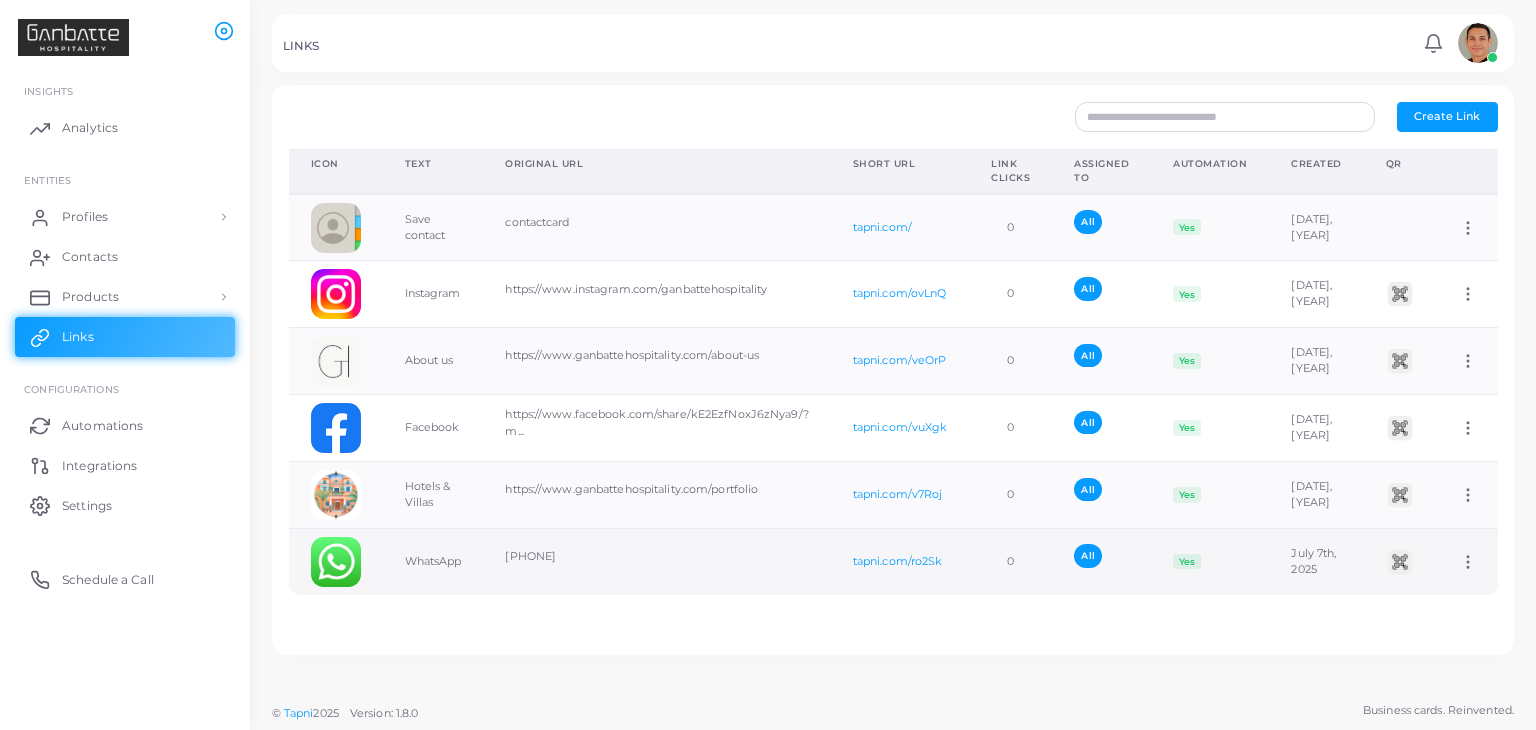 click at bounding box center [1468, 562] 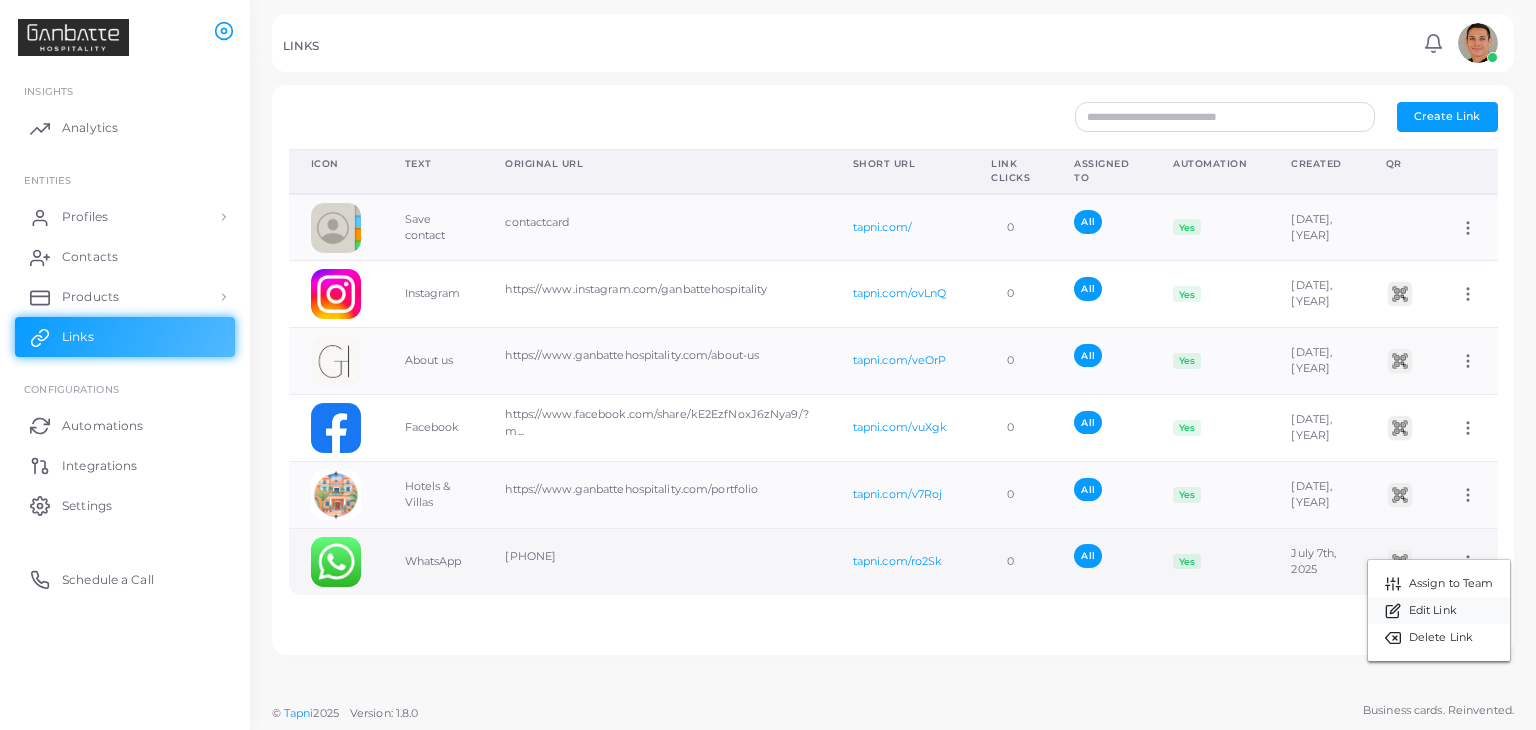 click on "Edit Link" at bounding box center [1439, 583] 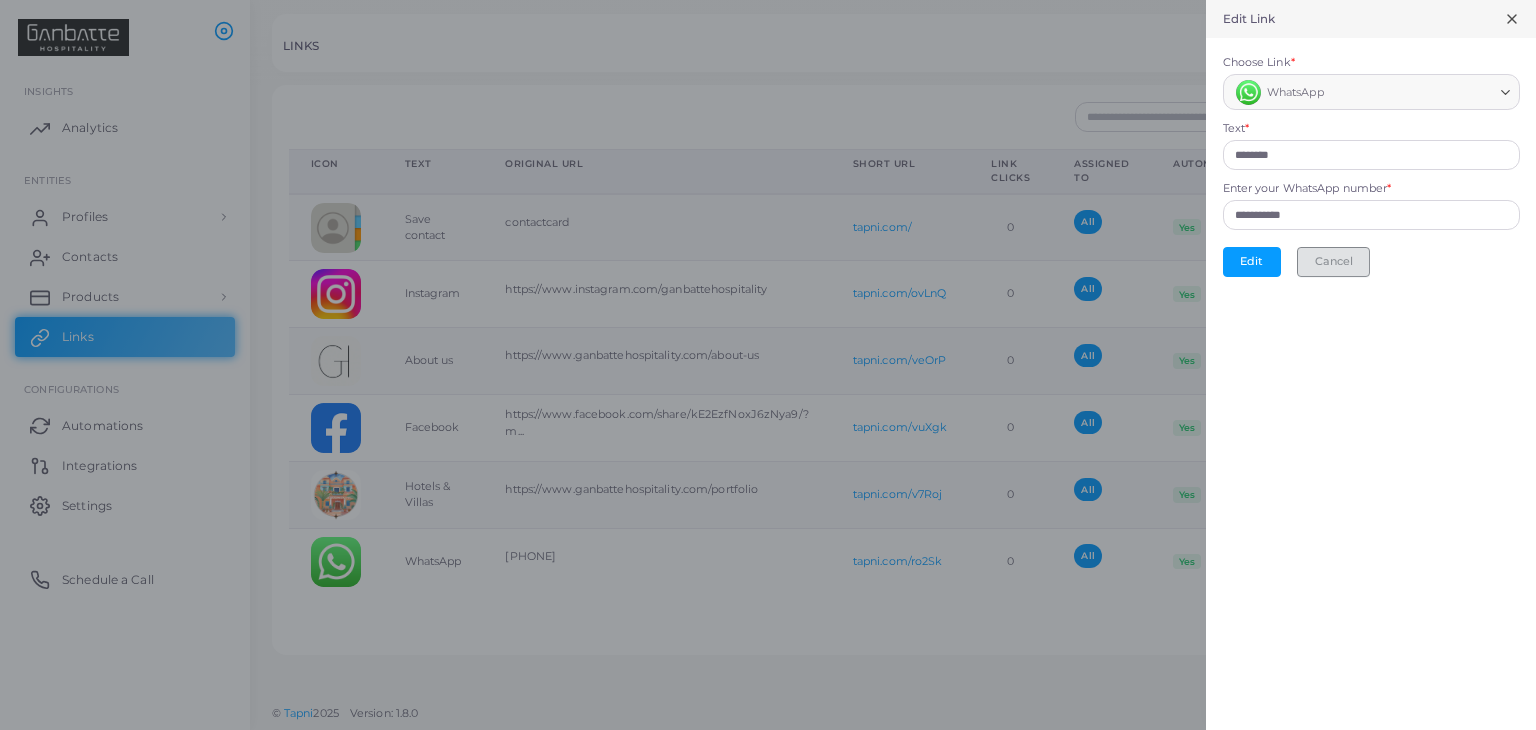 click on "Cancel" at bounding box center (1333, 262) 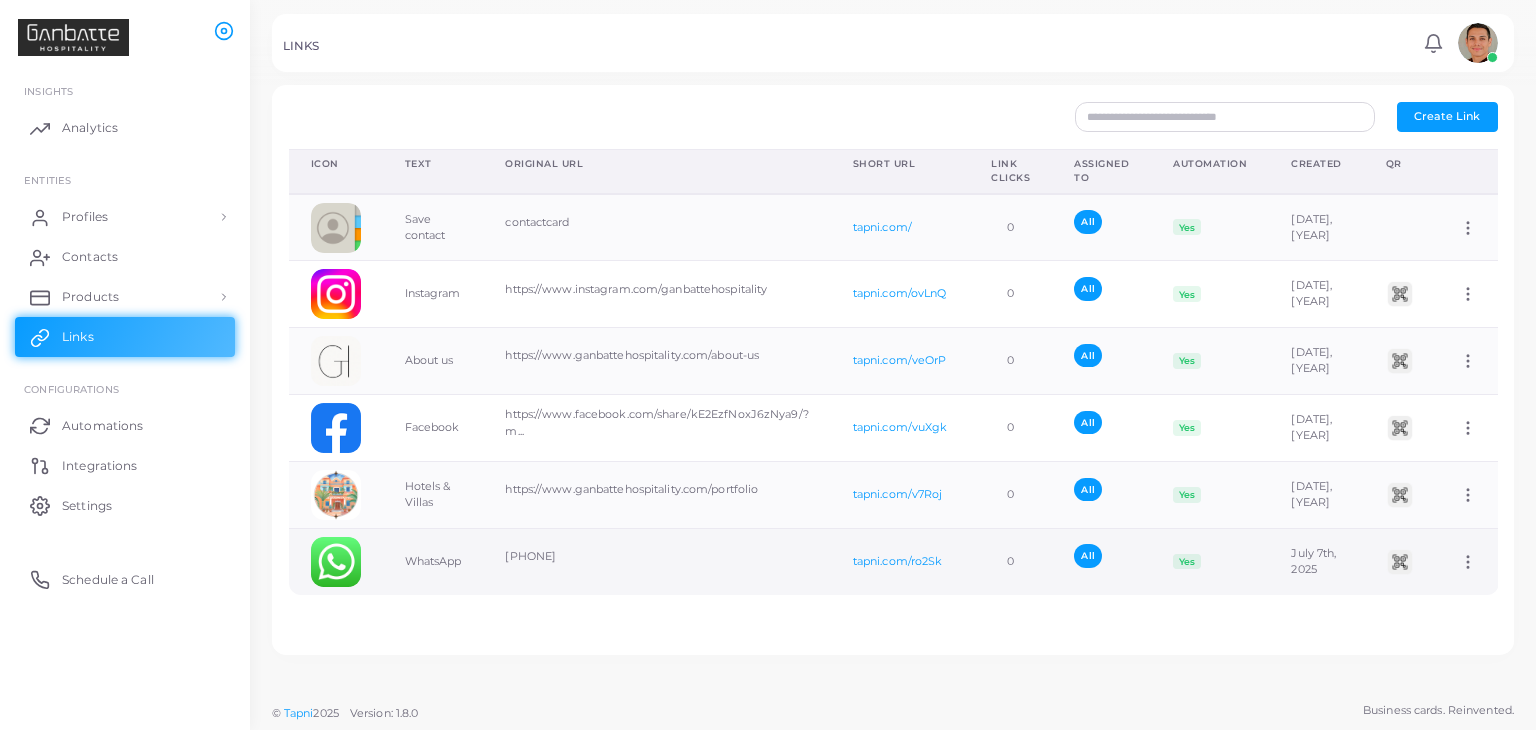 click at bounding box center (1468, 567) 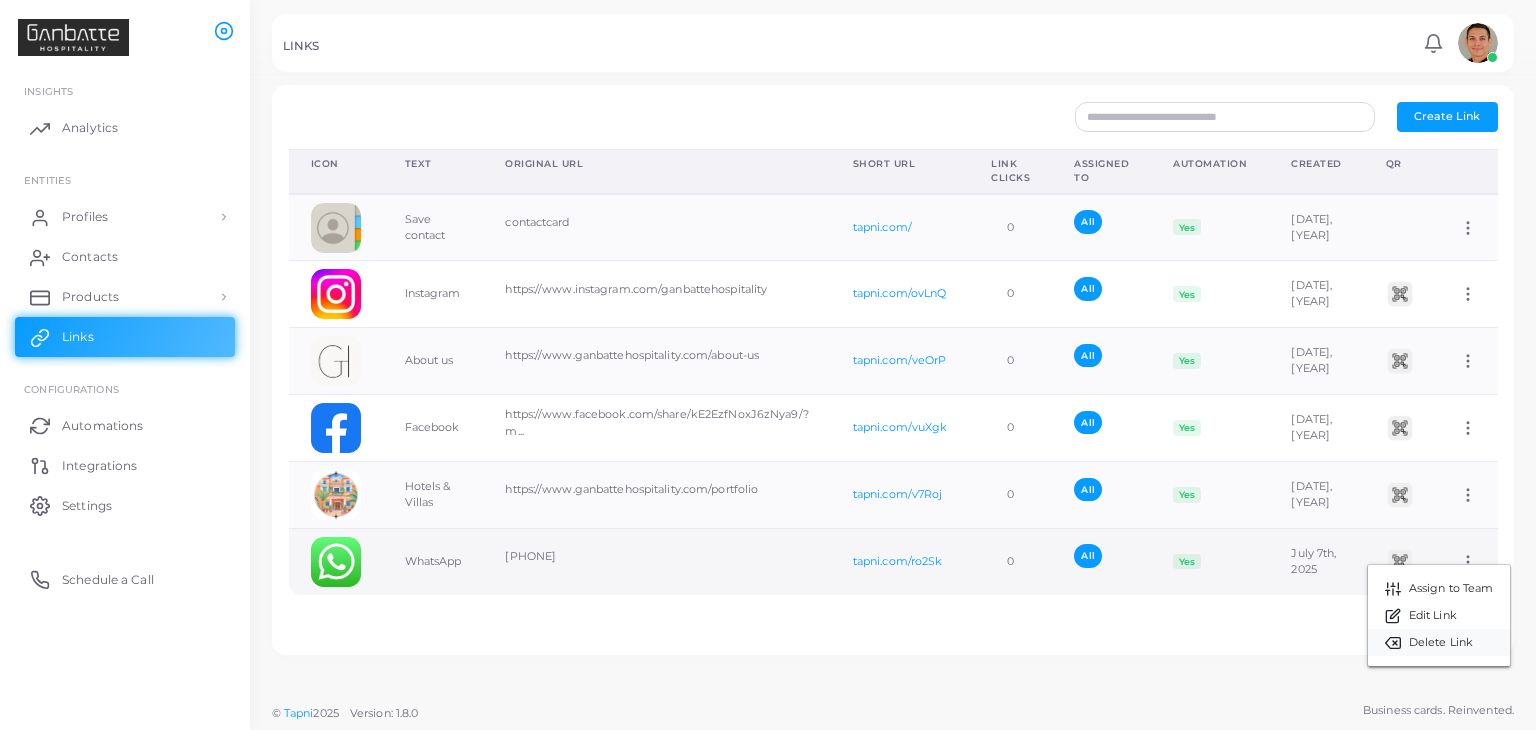 click on "Delete Link" at bounding box center (1439, 588) 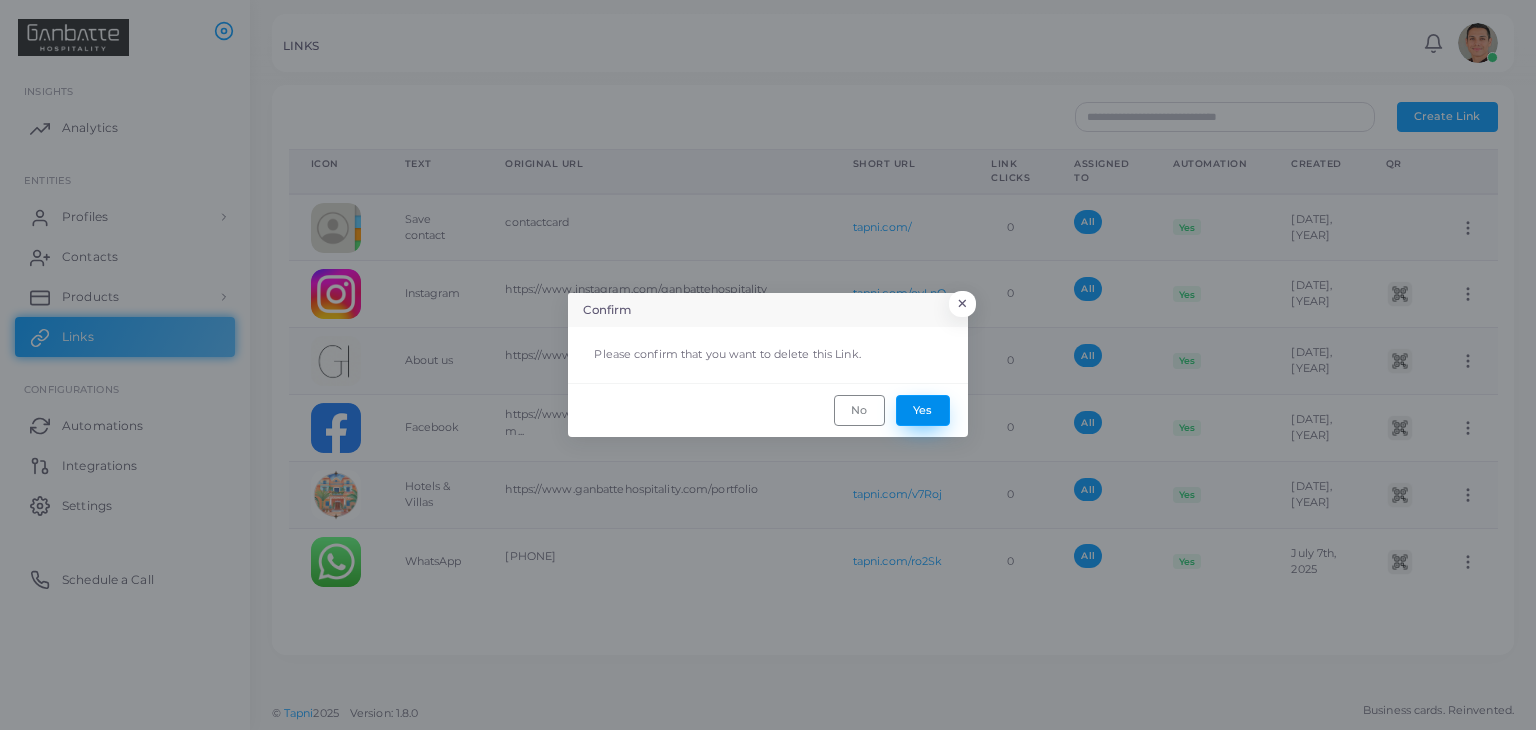 click on "Yes" at bounding box center (923, 410) 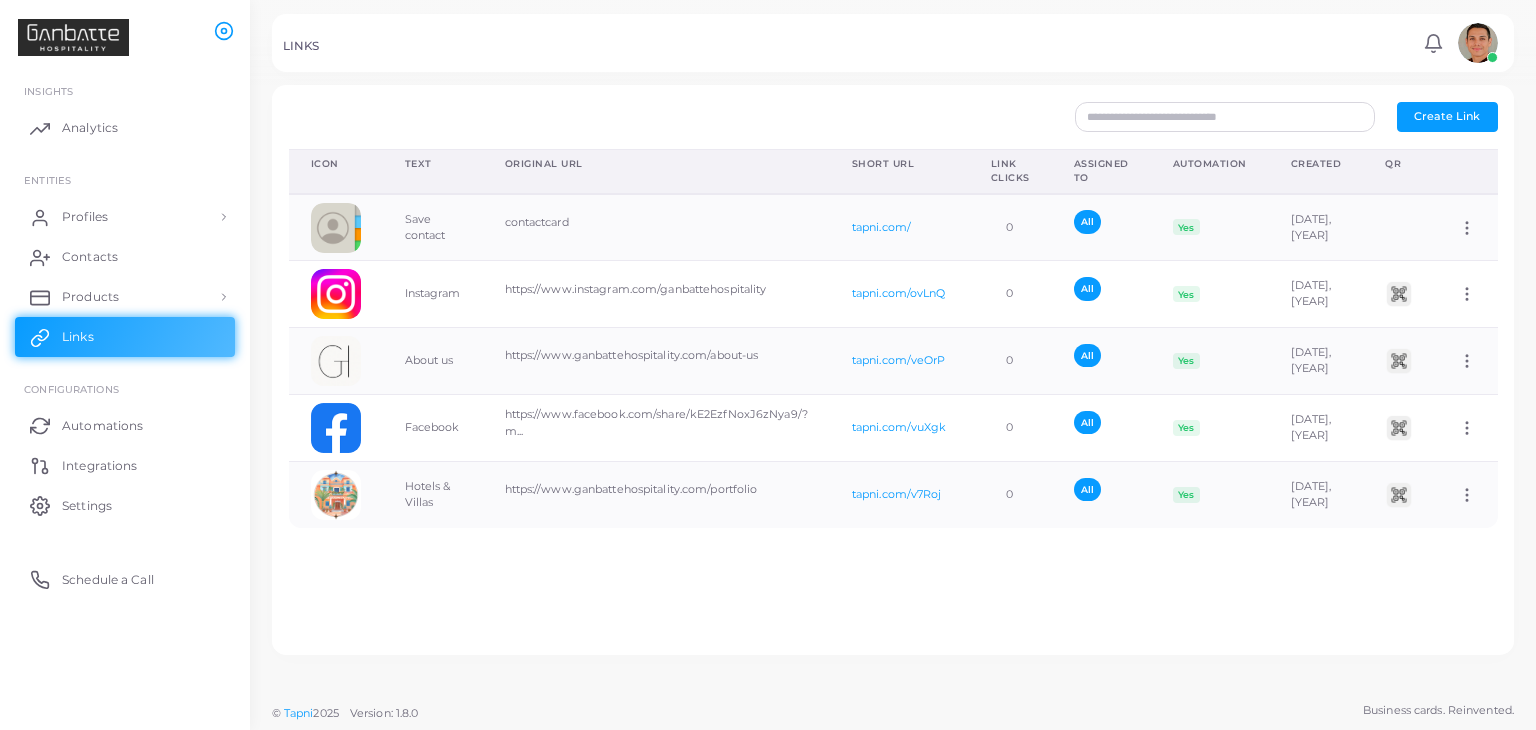 click on "Icon Text Original URL Short URL Link Clicks Assigned To Automation Created QR  Save contact   contactcard   tapni.com/  0 All  Yes   [DATE], [YEAR]  Assign to Team Edit Link Delete Link  Instagram   https://www.instagram.com/ganbattehospitality   tapni.com/ovLnQ  0 All  Yes   [DATE], [YEAR]  Assign to Team Edit Link Delete Link  About us   https://www.ganbattehospitality.com/about-us   tapni.com/veOrP  0 All  Yes   [DATE], [YEAR]  Assign to Team Edit Link Delete Link  Facebook   https://www.facebook.com/share/kE2EzfNoxJ6zNya9/?m...   tapni.com/vuXgk  0 All  Yes   [DATE], [YEAR]  Assign to Team Edit Link Delete Link  Hotels & Villas   https://www.ganbattehospitality.com/portfolio   tapni.com/v7Roj  0 All  Yes   [DATE], [YEAR]  Assign to Team Edit Link Delete Link" at bounding box center [893, 394] 